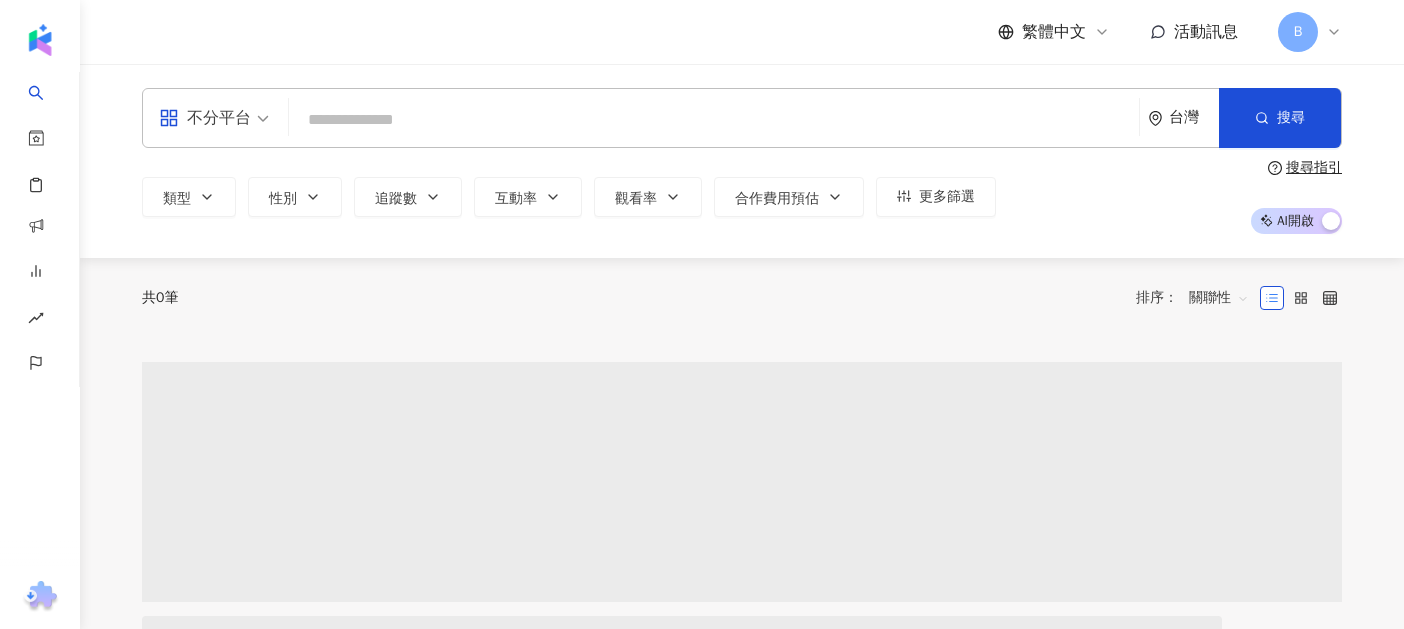 scroll, scrollTop: 0, scrollLeft: 0, axis: both 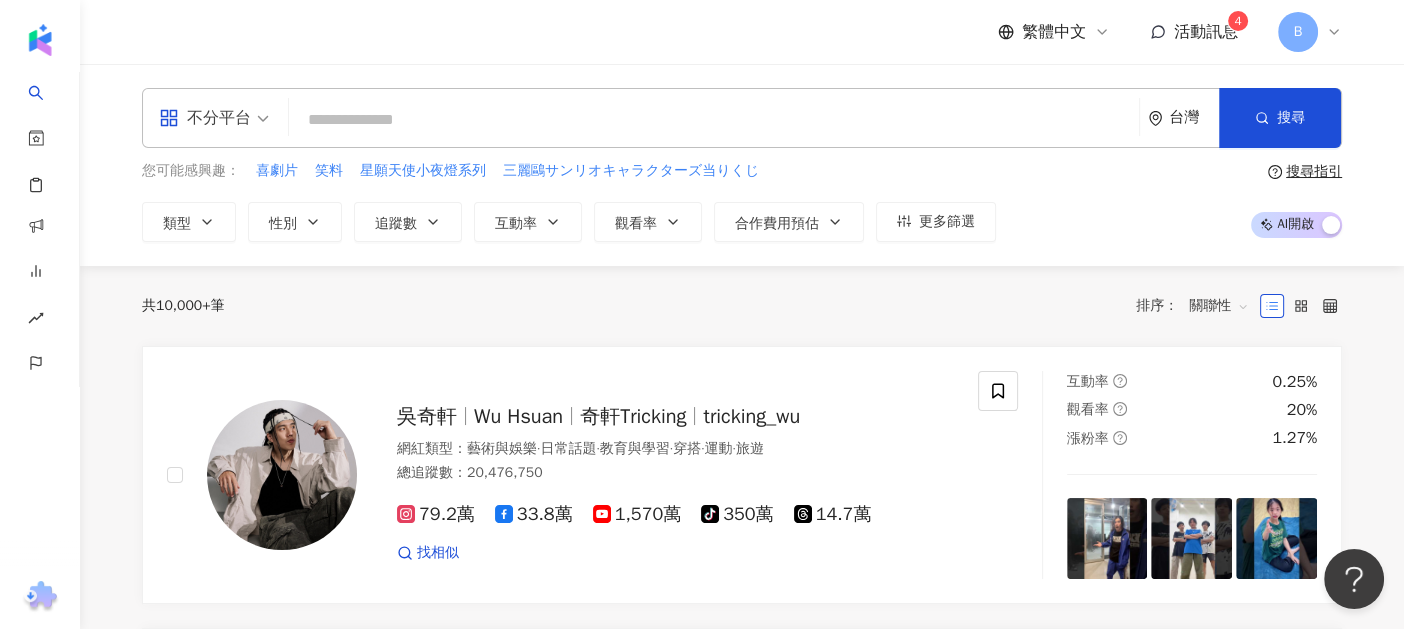 click 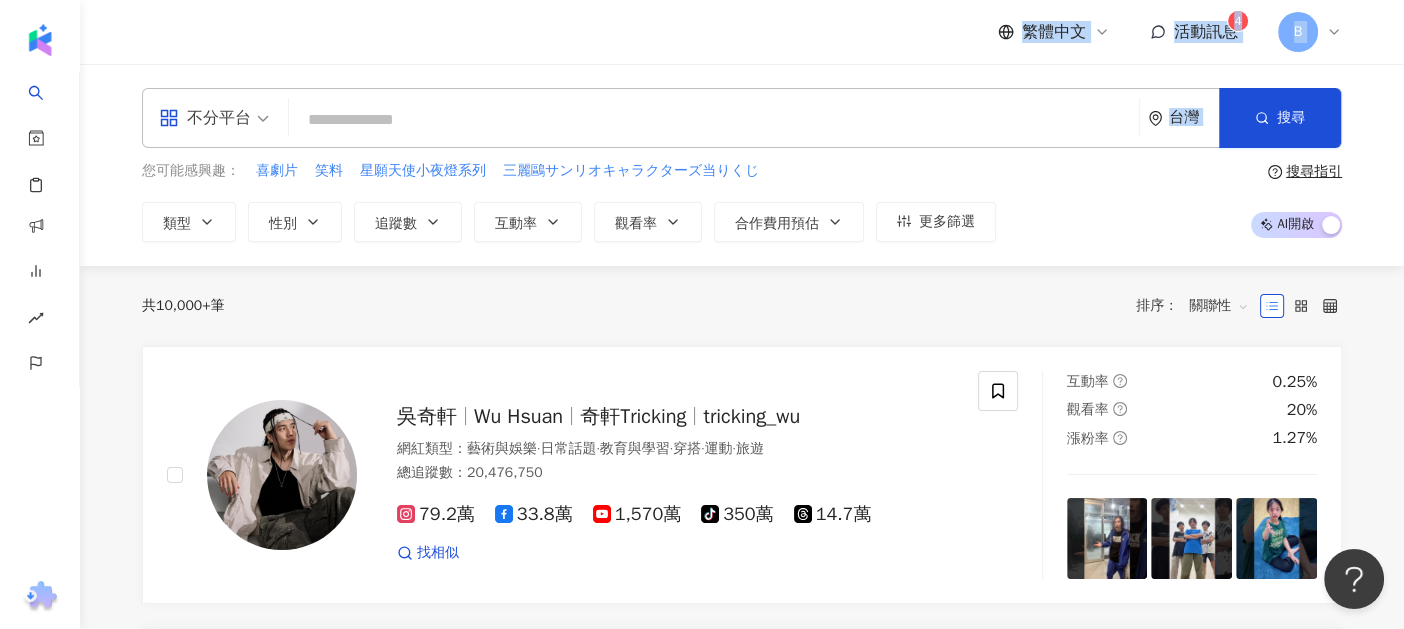 drag, startPoint x: 1166, startPoint y: 3, endPoint x: 1390, endPoint y: -61, distance: 232.96352 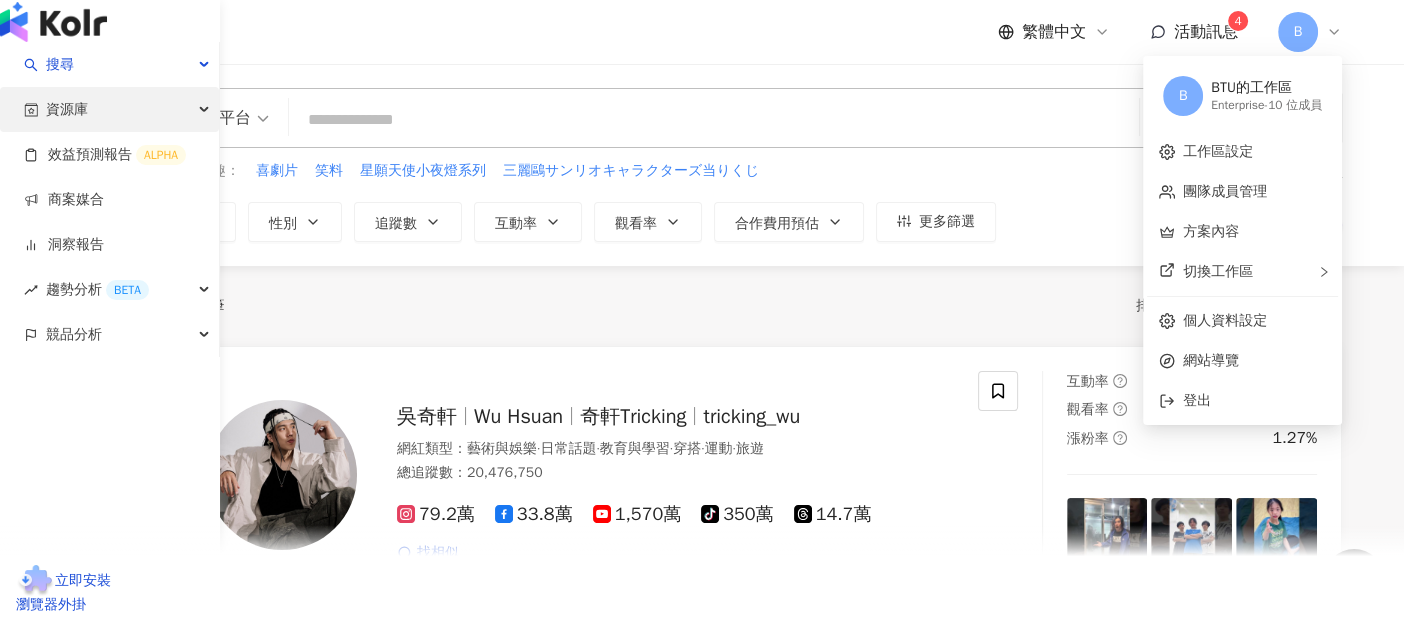 click on "資源庫" at bounding box center (109, 109) 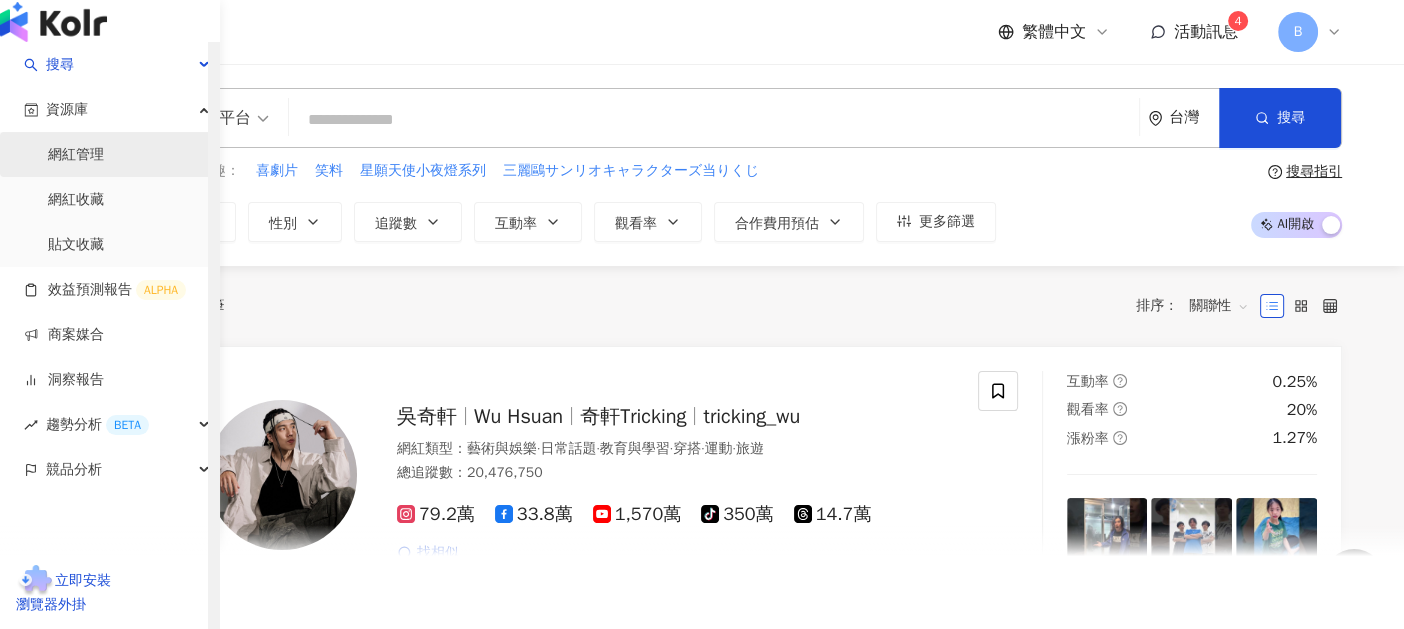 click on "網紅管理" at bounding box center (76, 155) 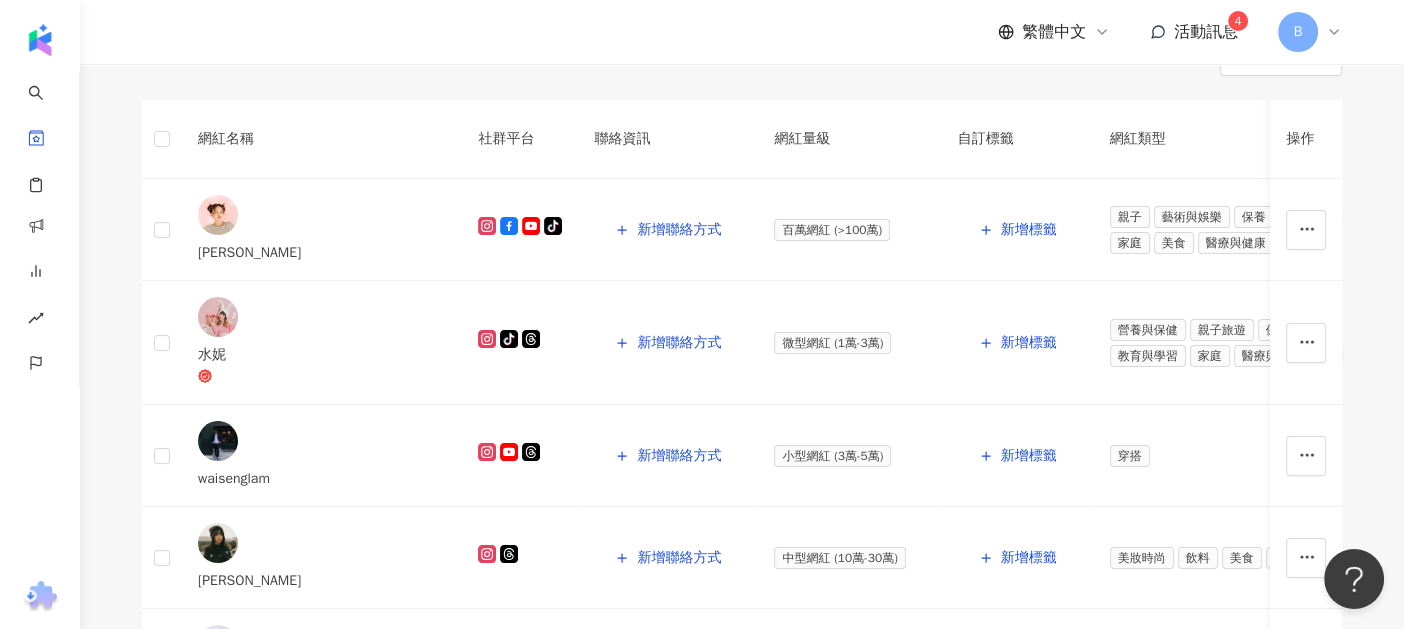 scroll, scrollTop: 251, scrollLeft: 0, axis: vertical 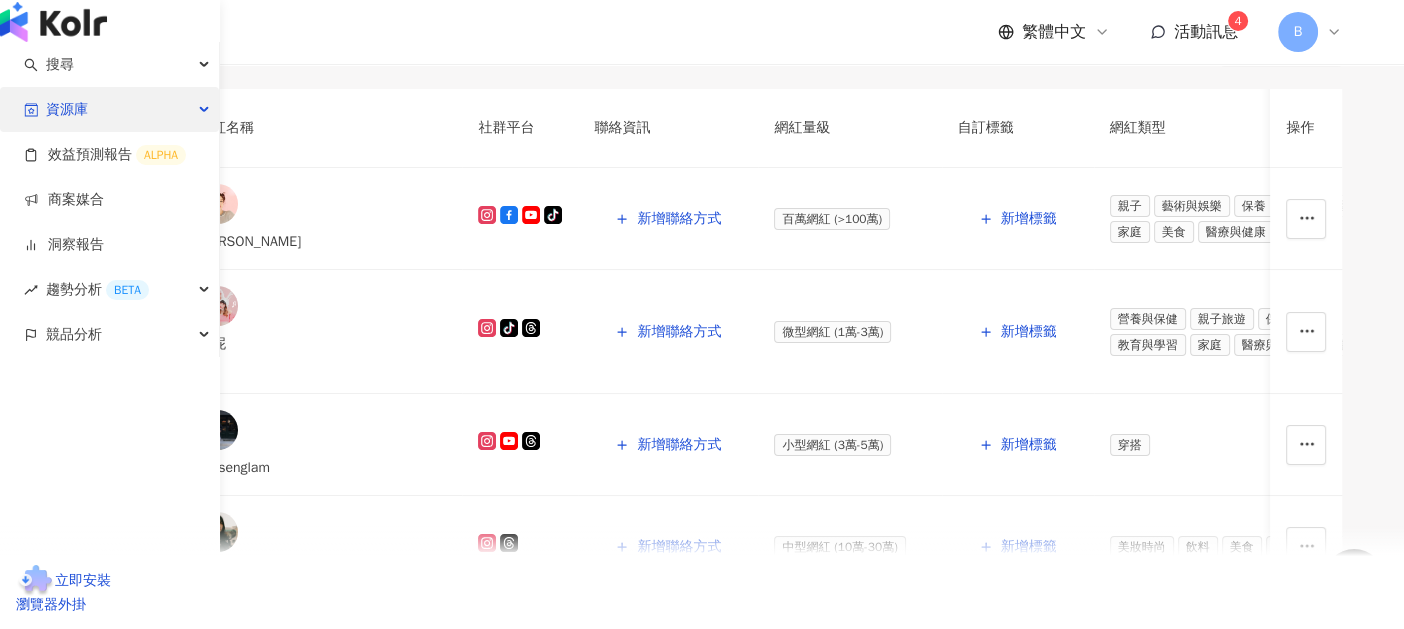 click on "資源庫" at bounding box center (109, 109) 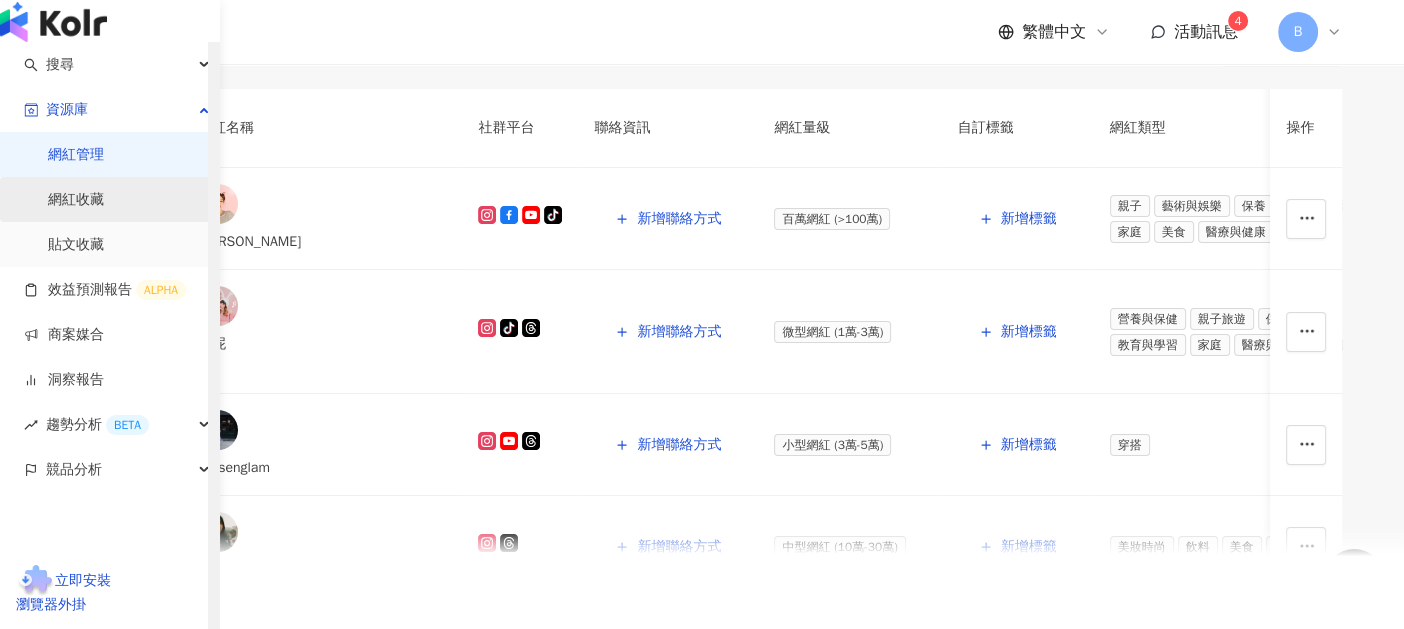 click on "網紅收藏" at bounding box center [76, 200] 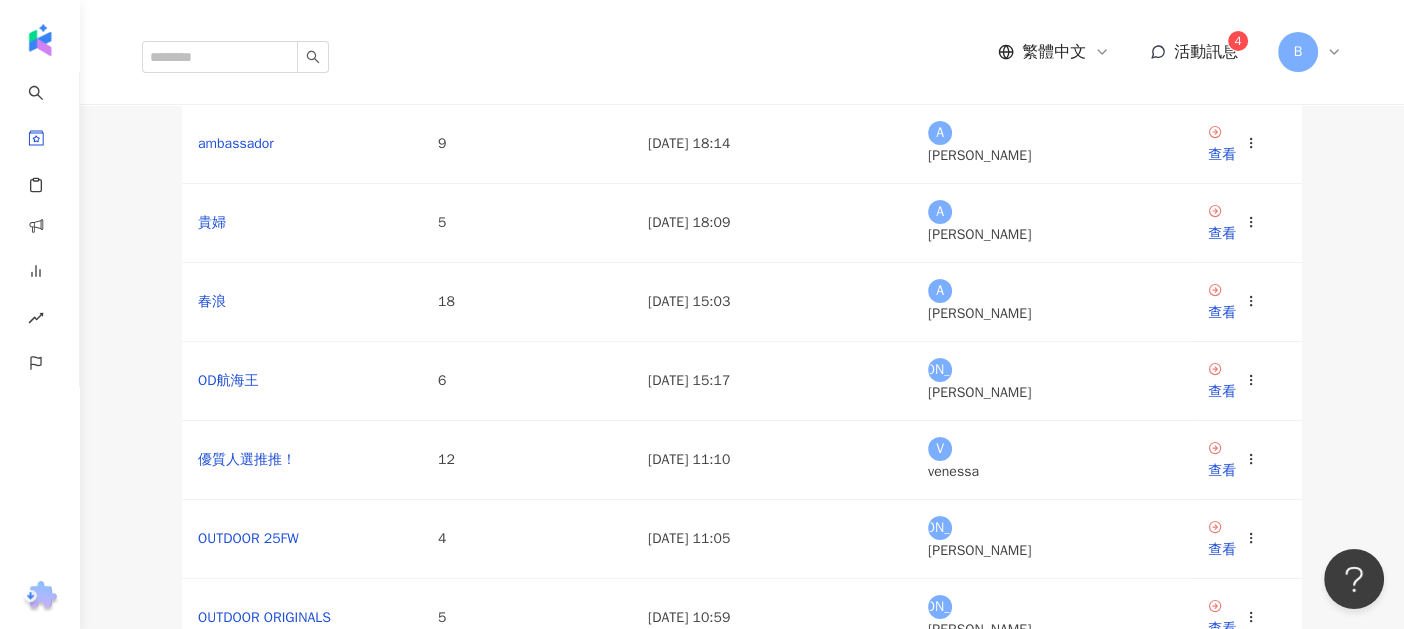 scroll, scrollTop: 241, scrollLeft: 0, axis: vertical 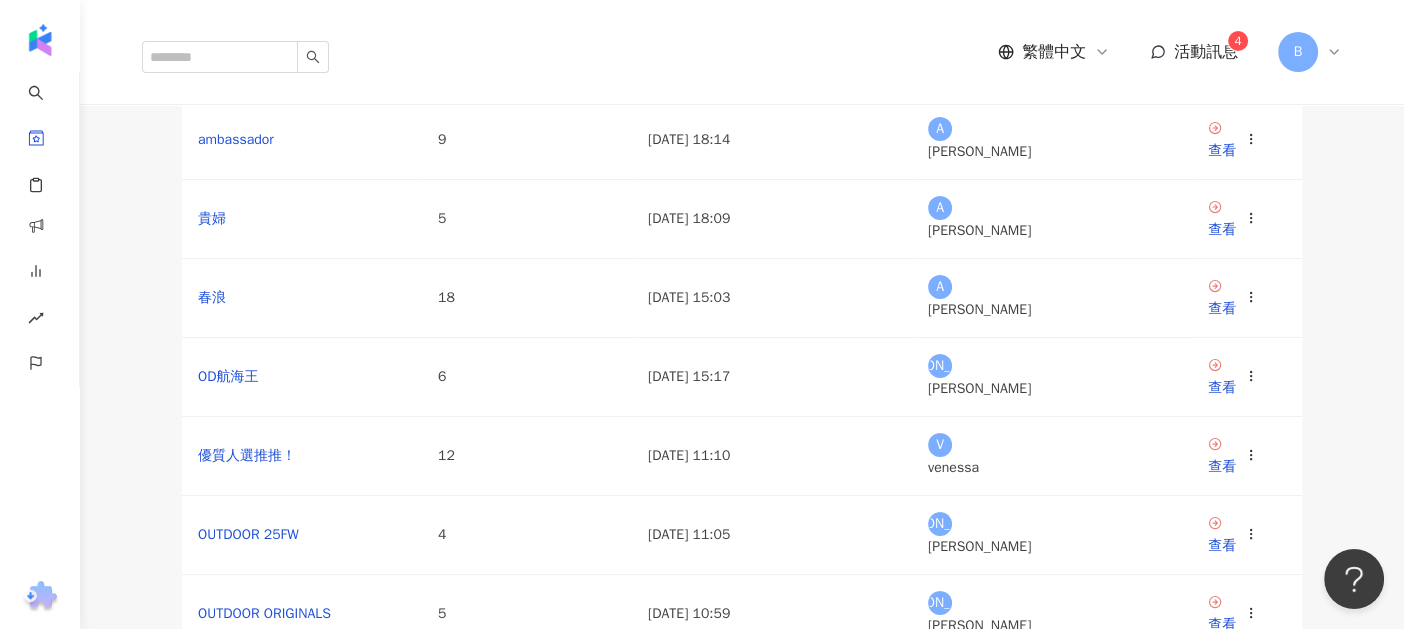 click on "查看" at bounding box center (1222, 72) 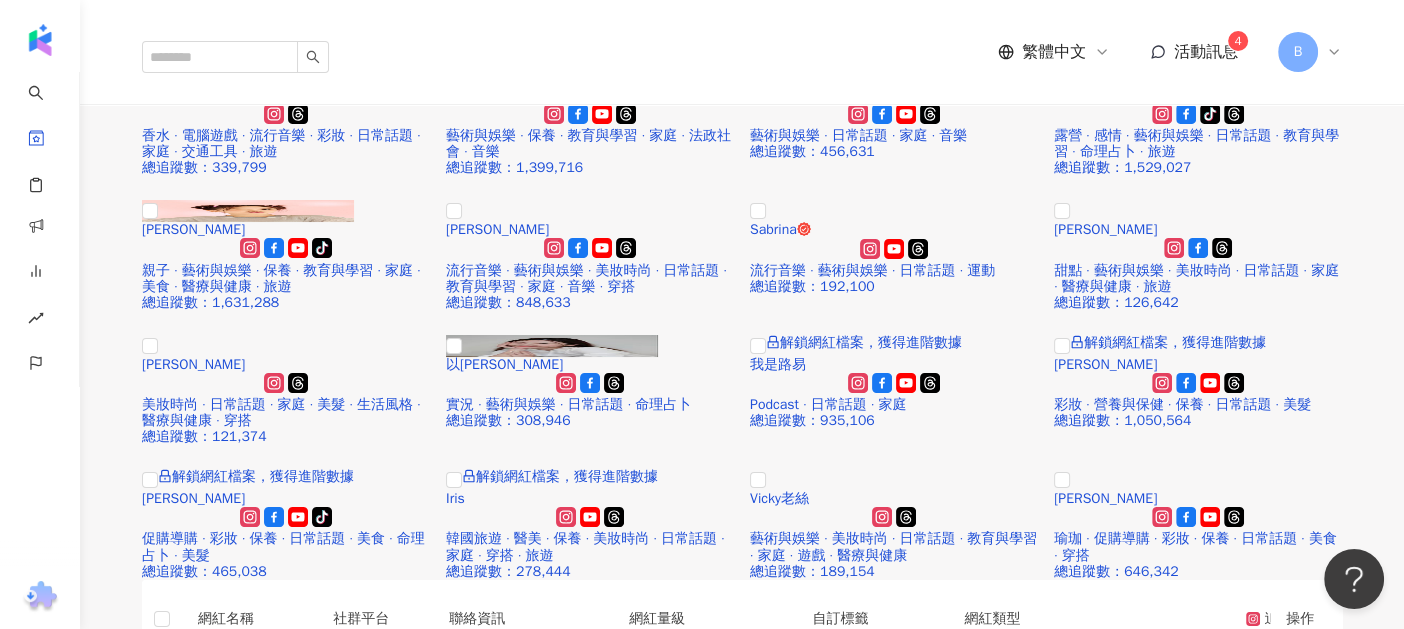scroll, scrollTop: 530, scrollLeft: 0, axis: vertical 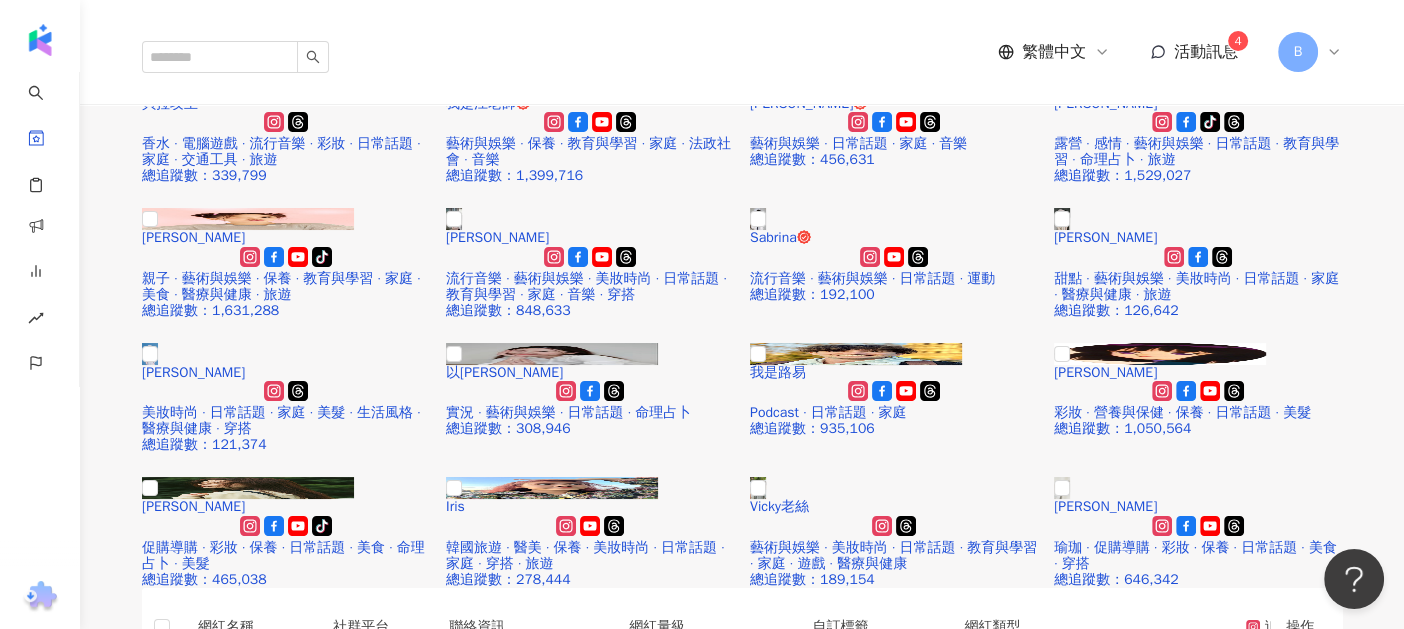 click at bounding box center (798, -192) 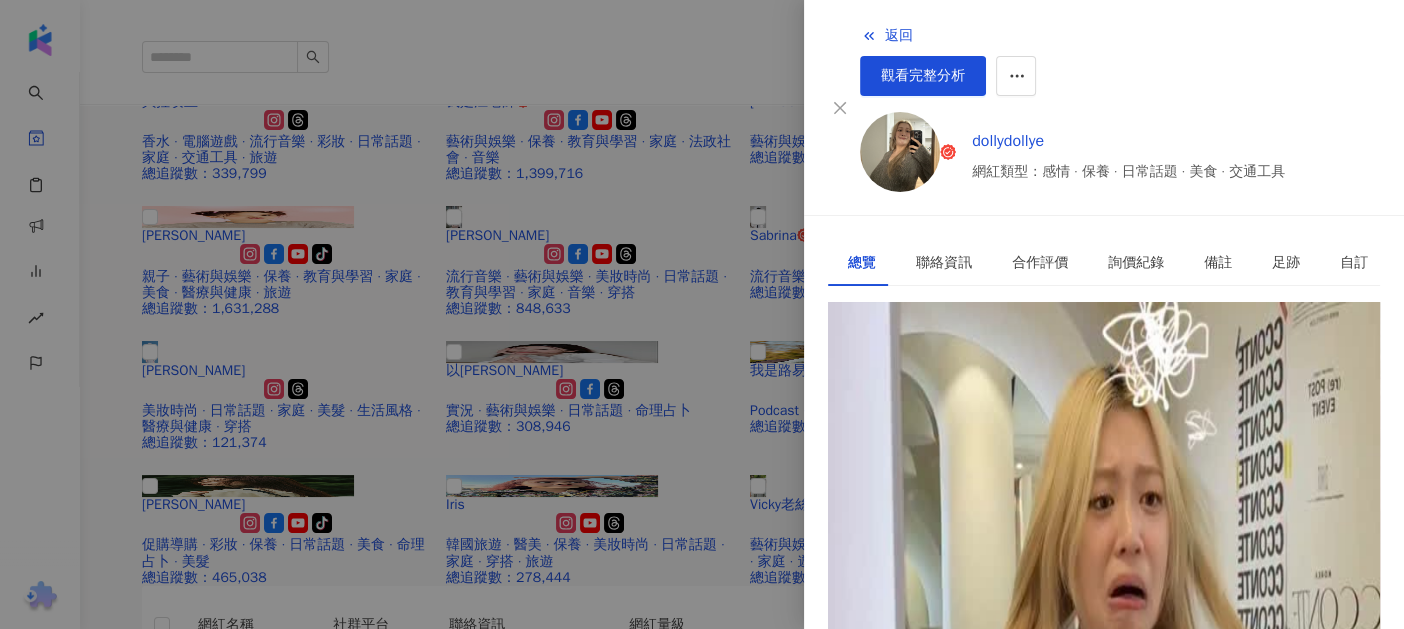 scroll, scrollTop: 50, scrollLeft: 0, axis: vertical 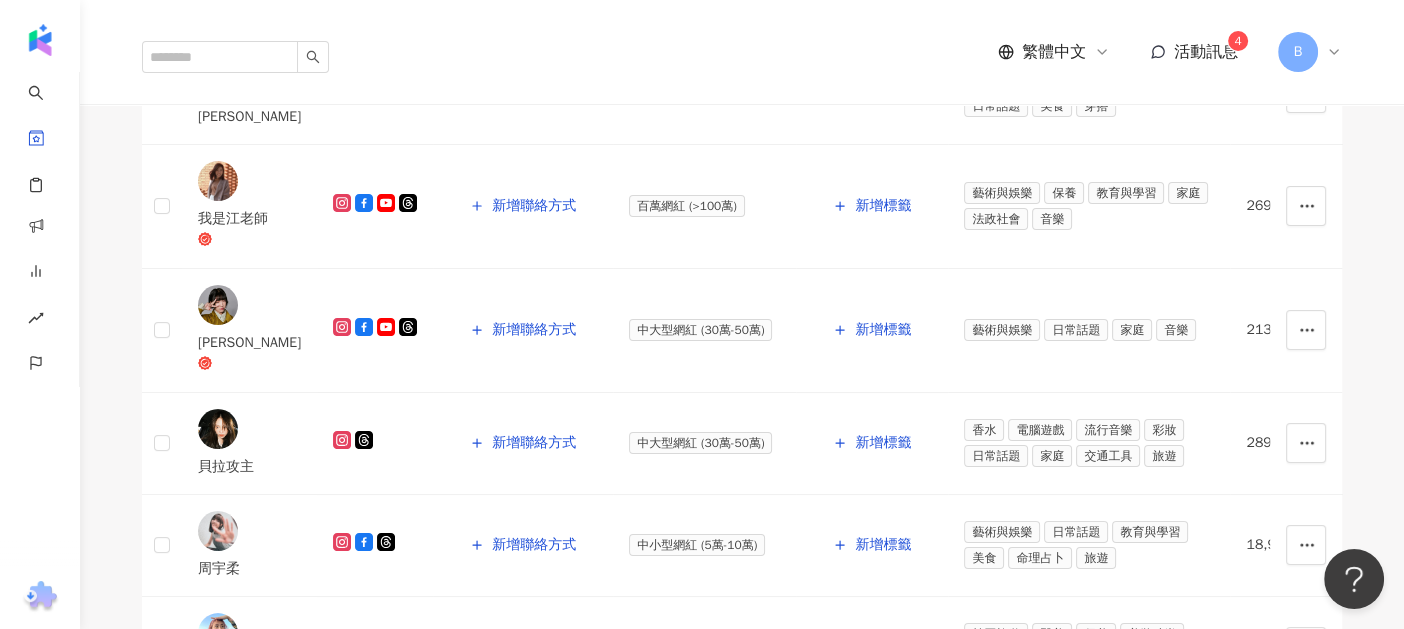 click on "解鎖網紅檔案，獲得進階數據" at bounding box center [904, -735] 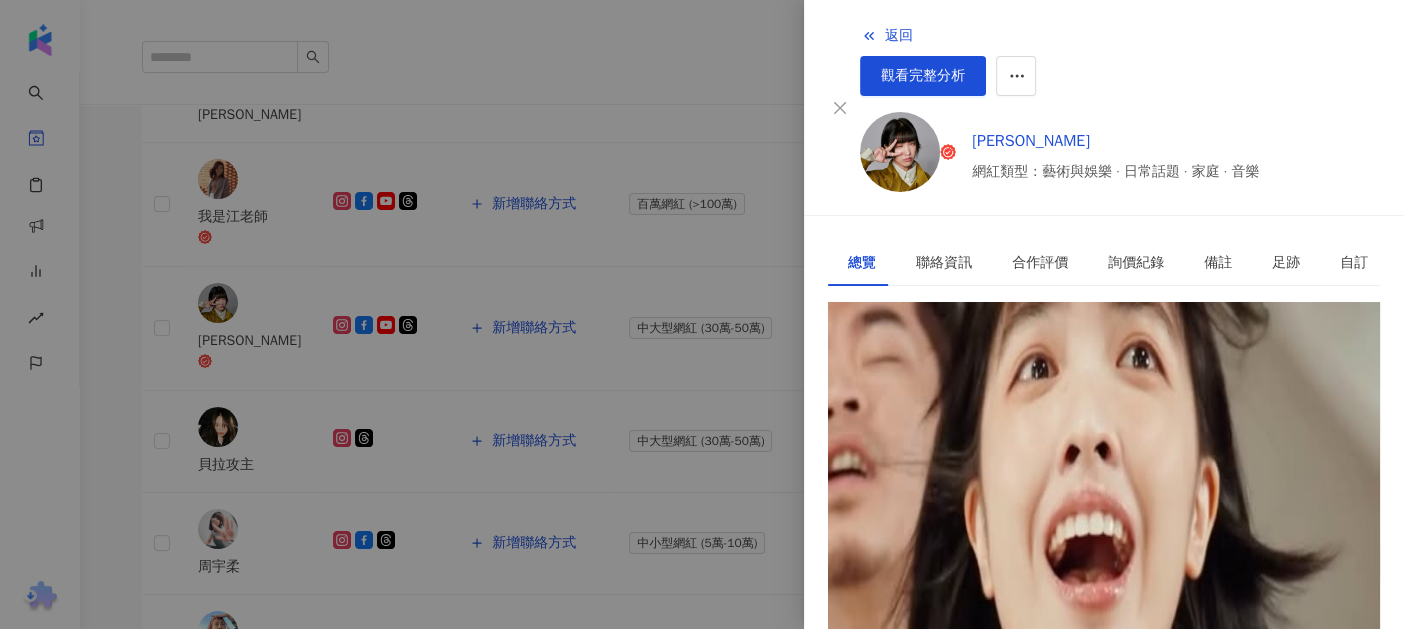 scroll, scrollTop: 502, scrollLeft: 0, axis: vertical 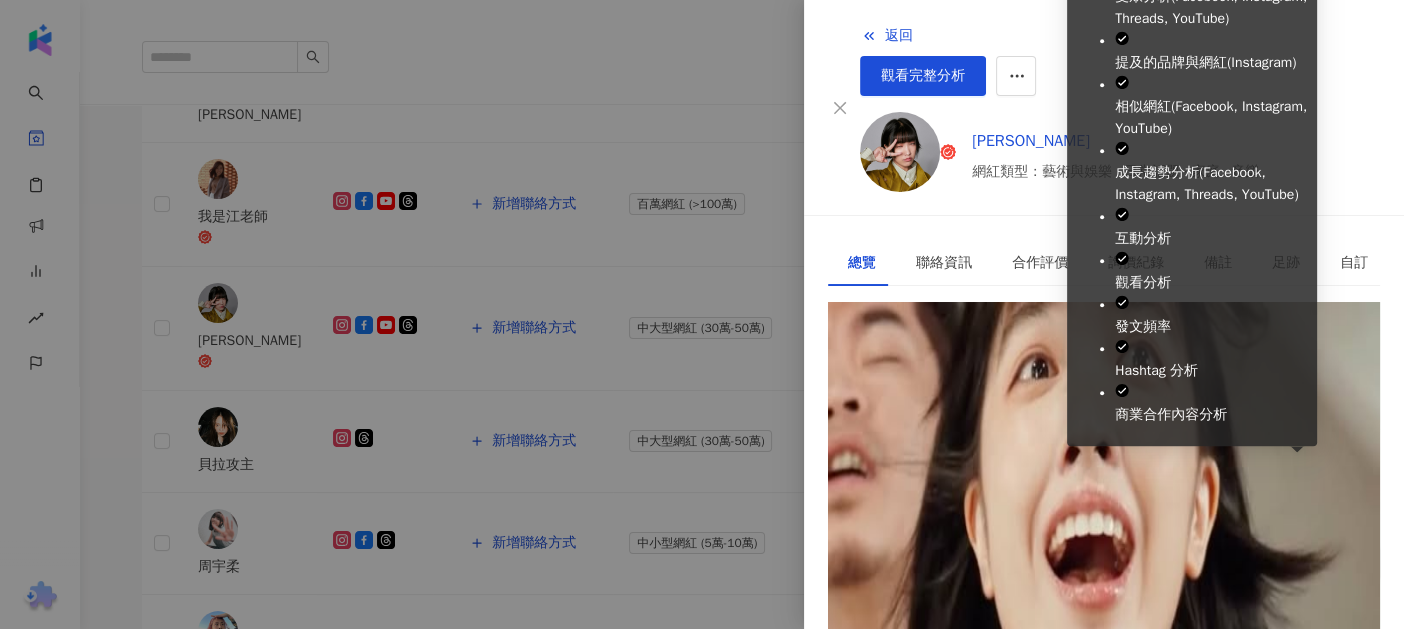 click on "立即解鎖" at bounding box center (899, 1203) 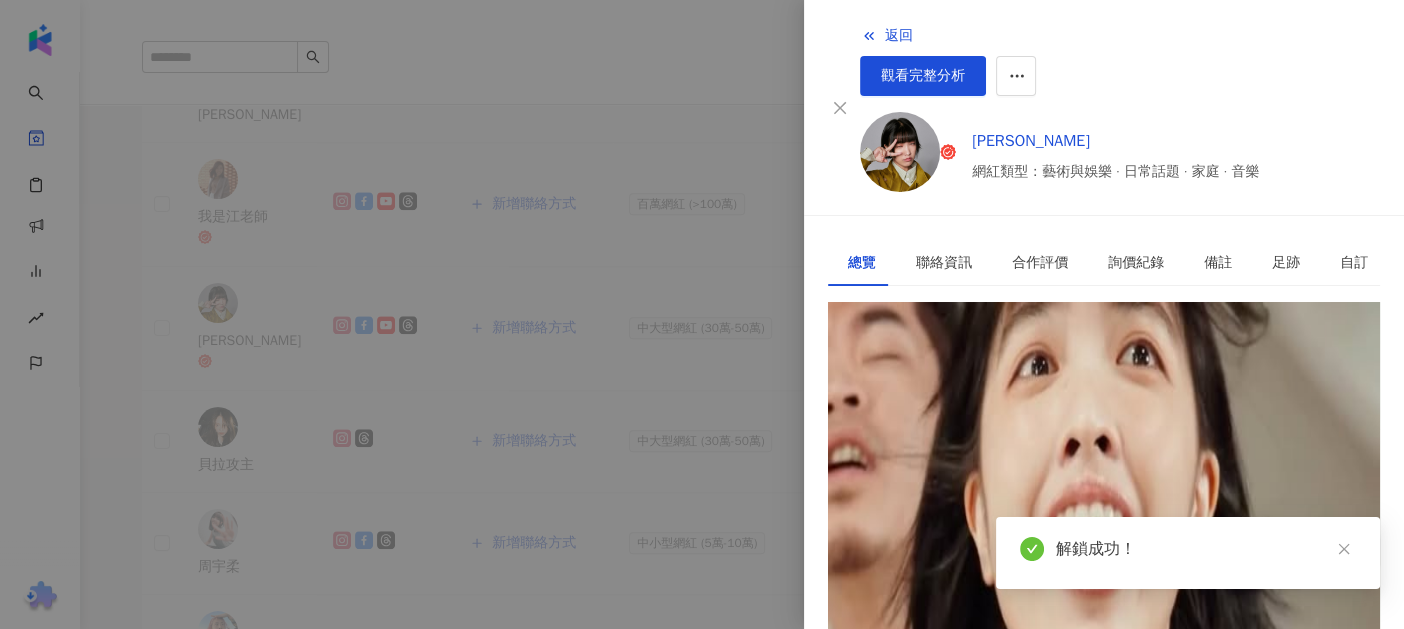 scroll, scrollTop: 502, scrollLeft: 0, axis: vertical 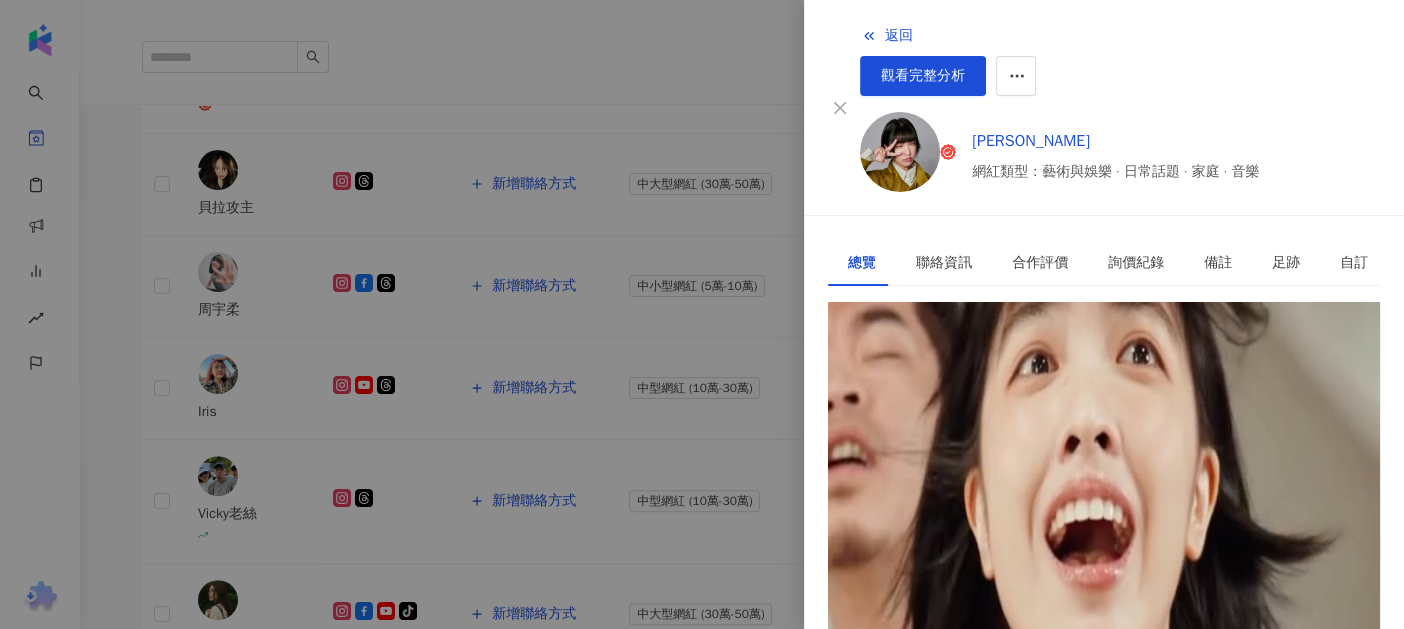 click on "追蹤數   213,388 互動率   4.19% 優秀 觀看率   153% 優秀 漲粉率   7.57% 優秀 受眾主要性別   女性 54.8% 受眾主要年齡   25-34 歲 46.9% 商業合作內容覆蓋比例   48%" at bounding box center (1104, 813) 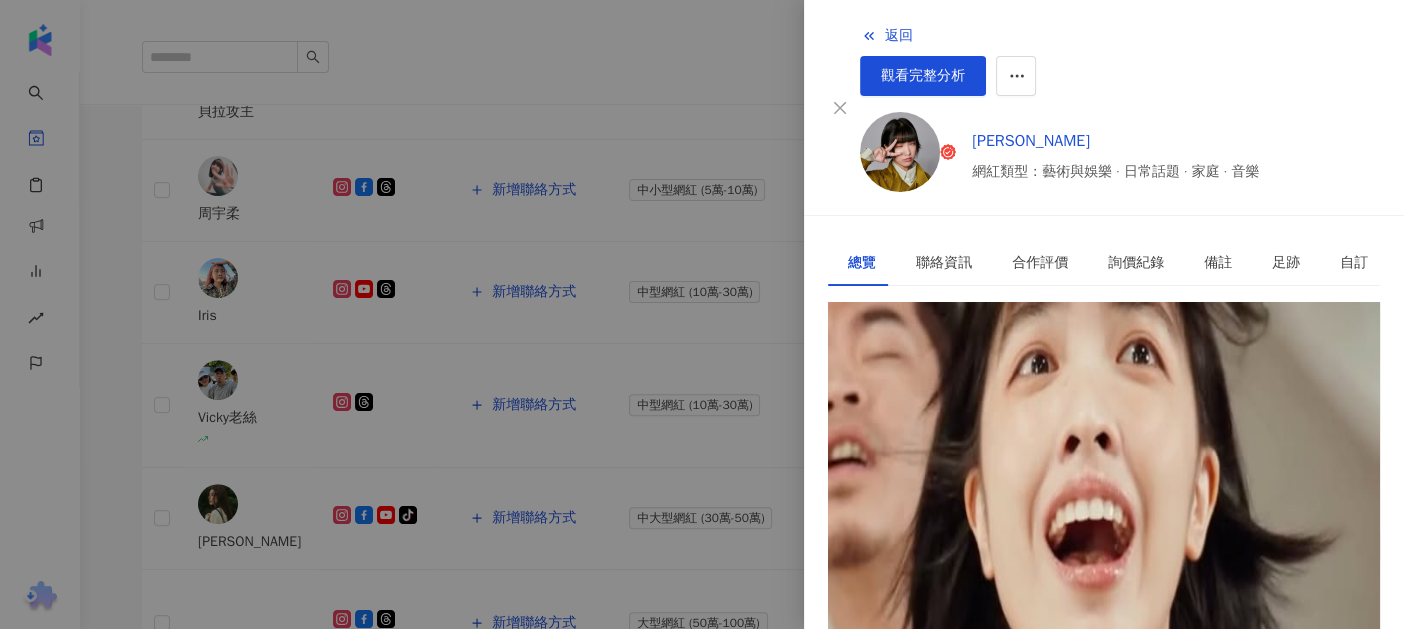 scroll, scrollTop: 1711, scrollLeft: 0, axis: vertical 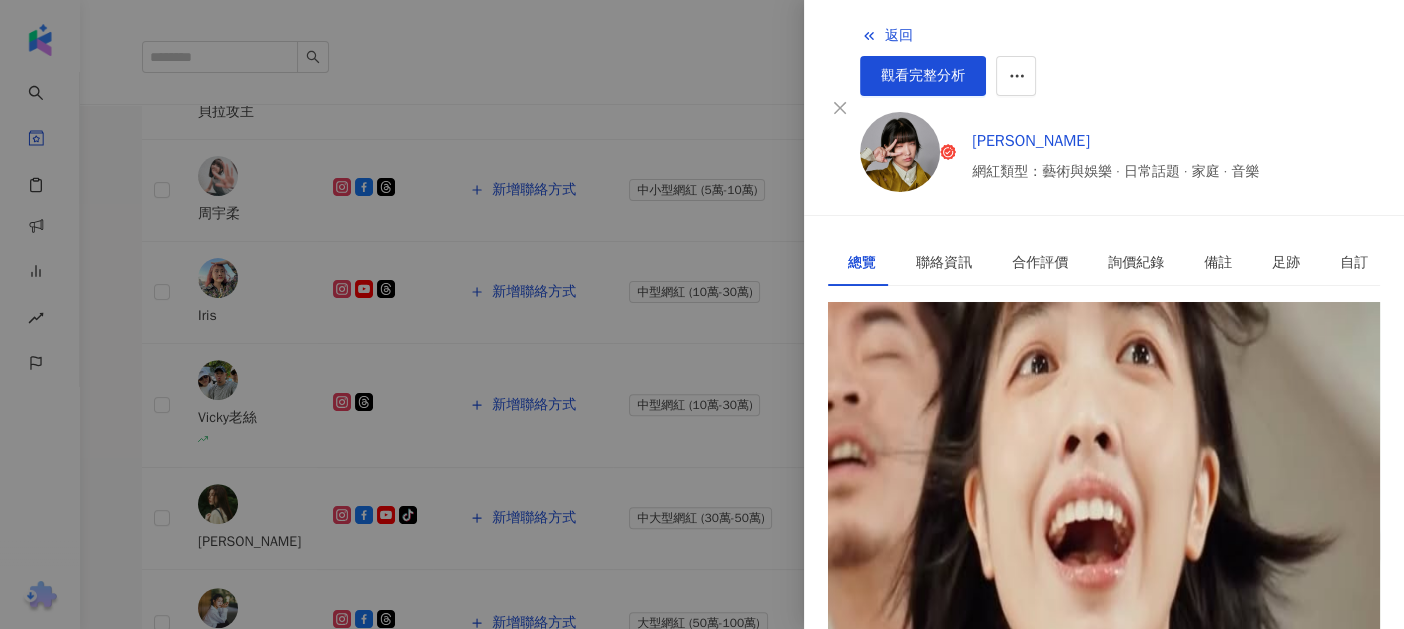 click at bounding box center [702, 314] 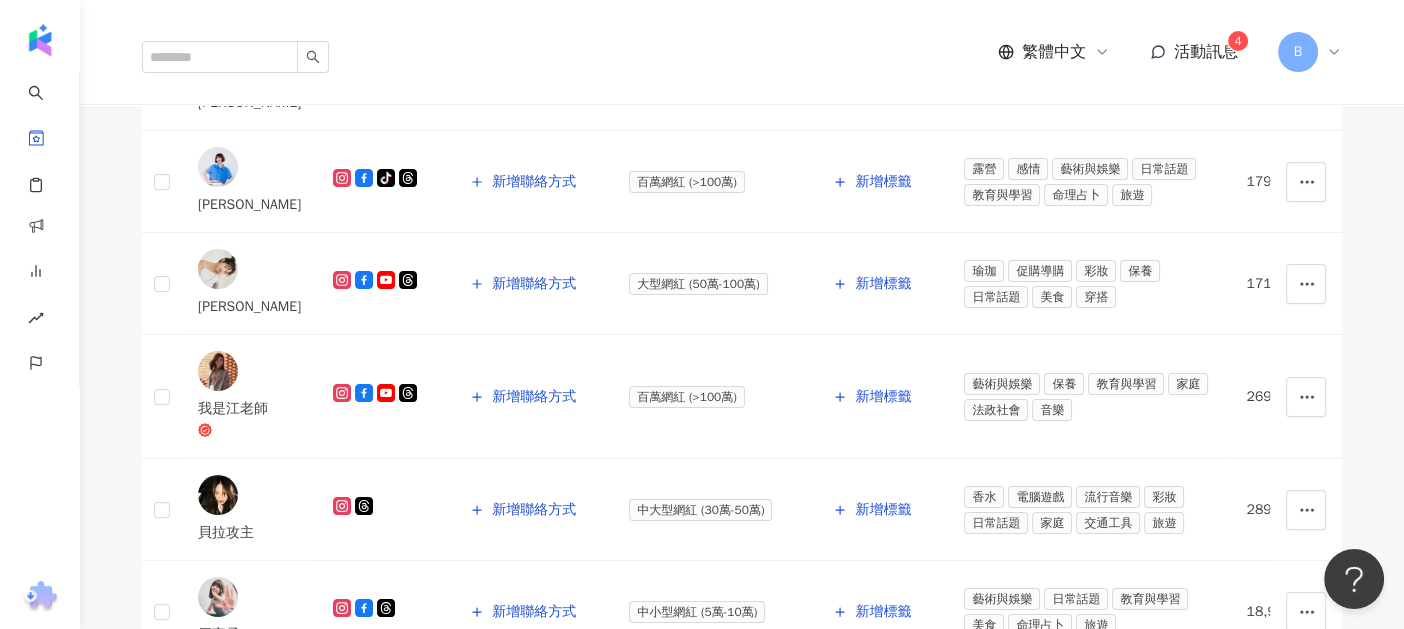scroll, scrollTop: 1369, scrollLeft: 0, axis: vertical 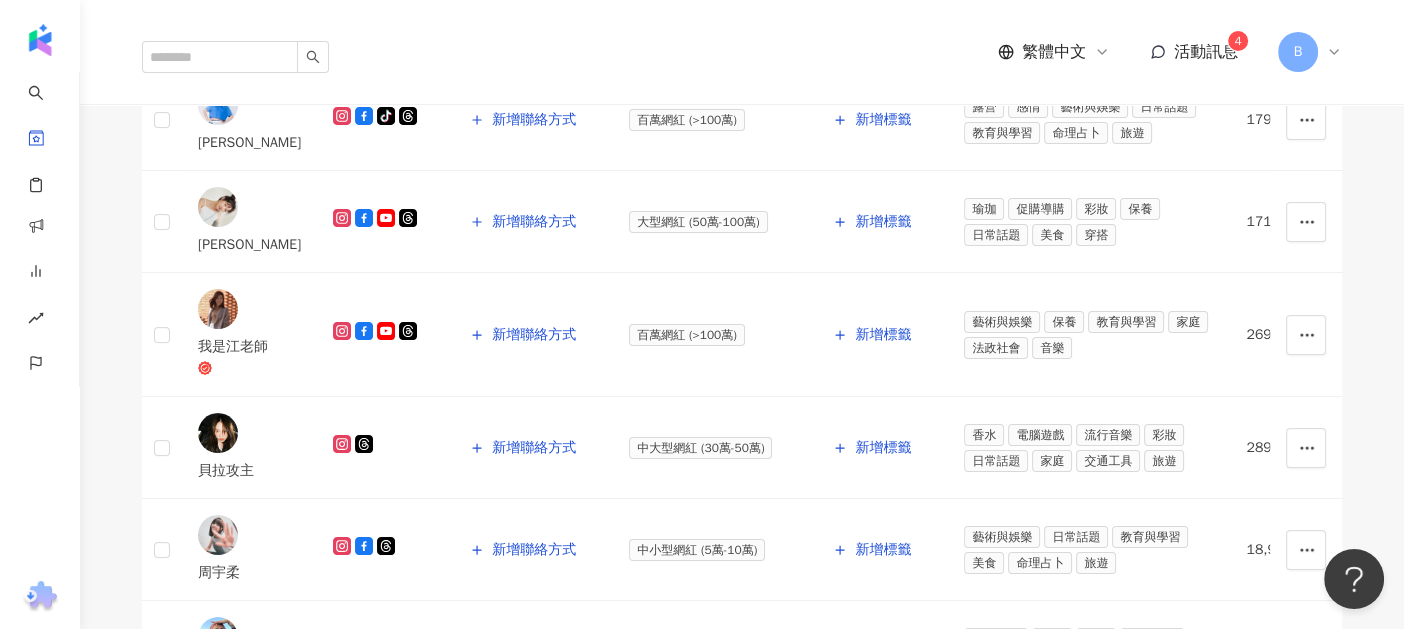 click at bounding box center [1200, -746] 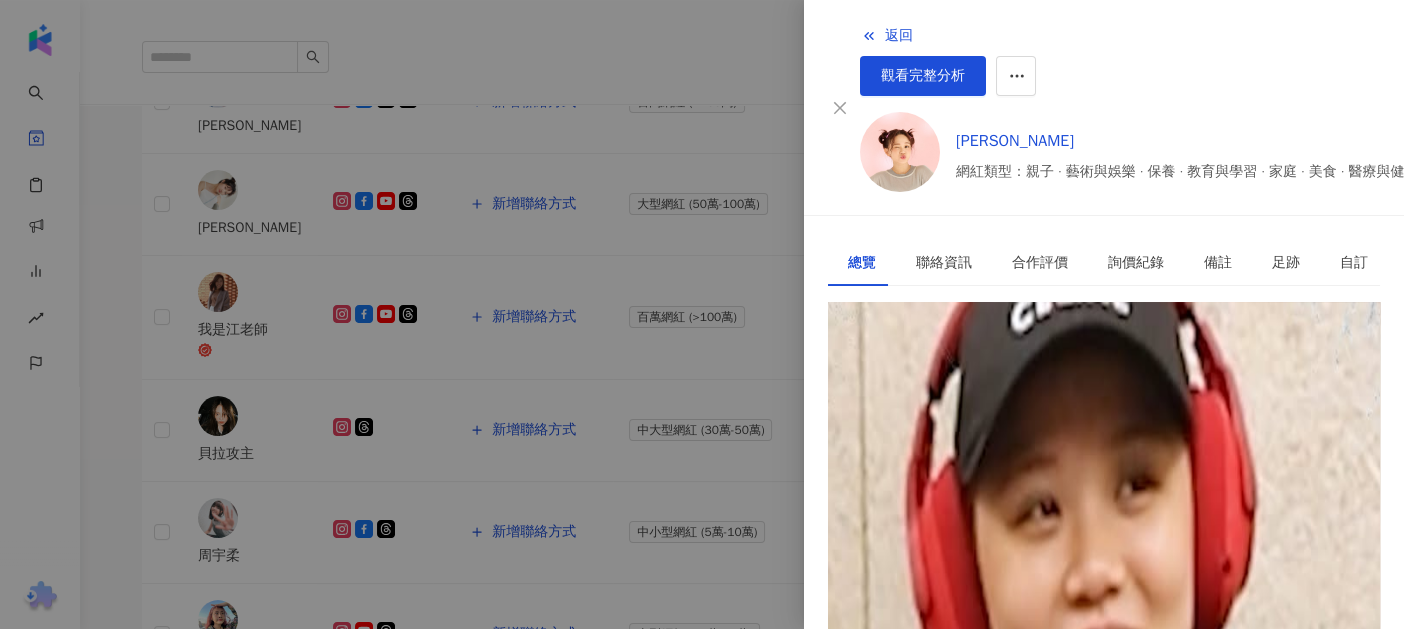 click on "56.8萬" at bounding box center [916, 347] 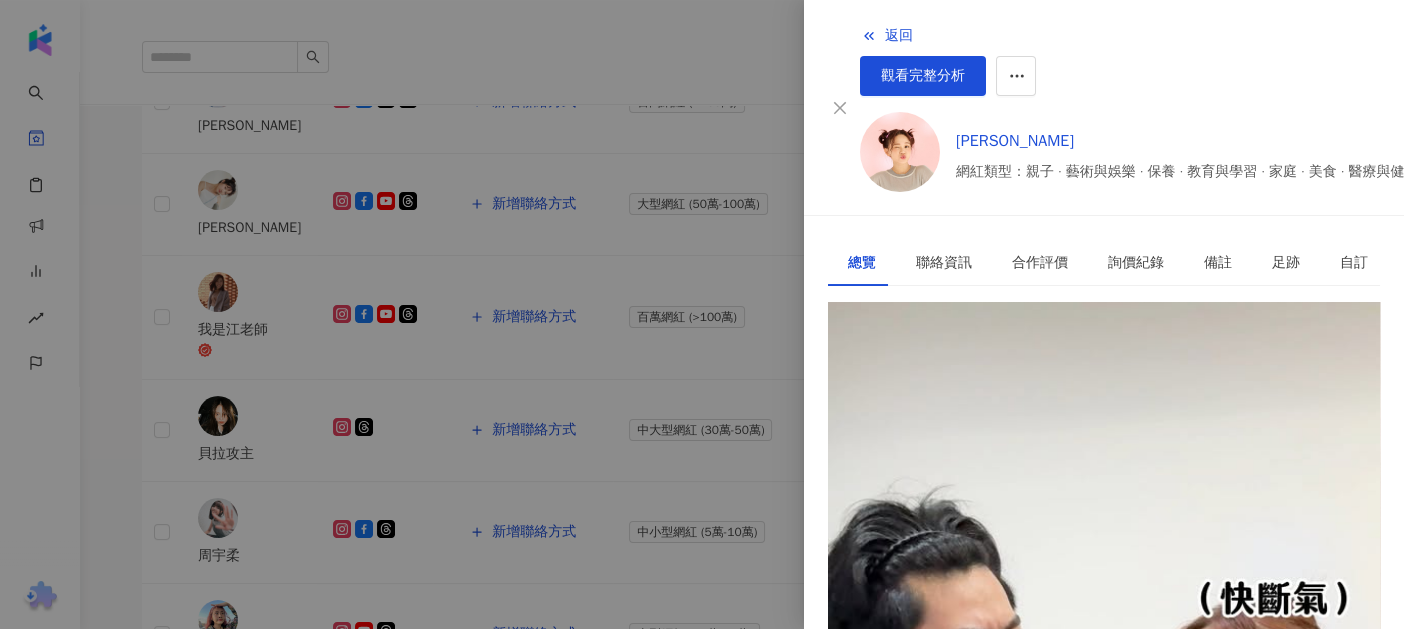 click on "https://www.facebook.com/916099825197791" at bounding box center (915, 394) 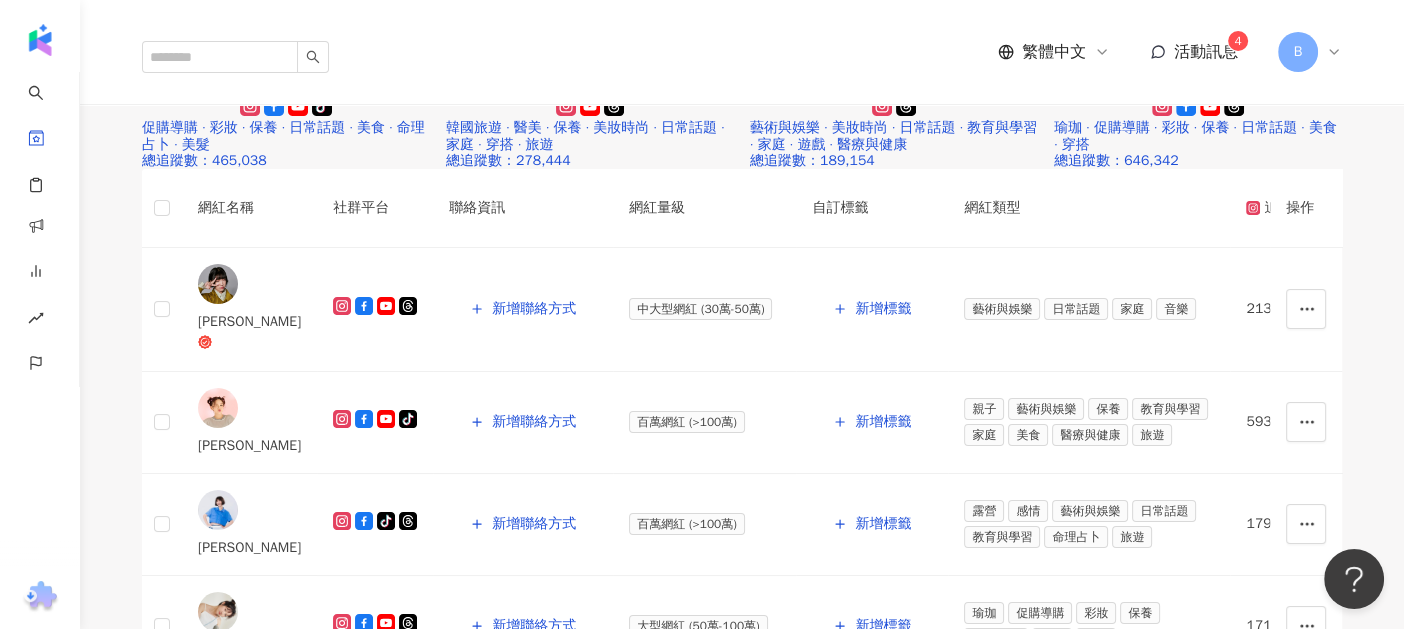 scroll, scrollTop: 965, scrollLeft: 0, axis: vertical 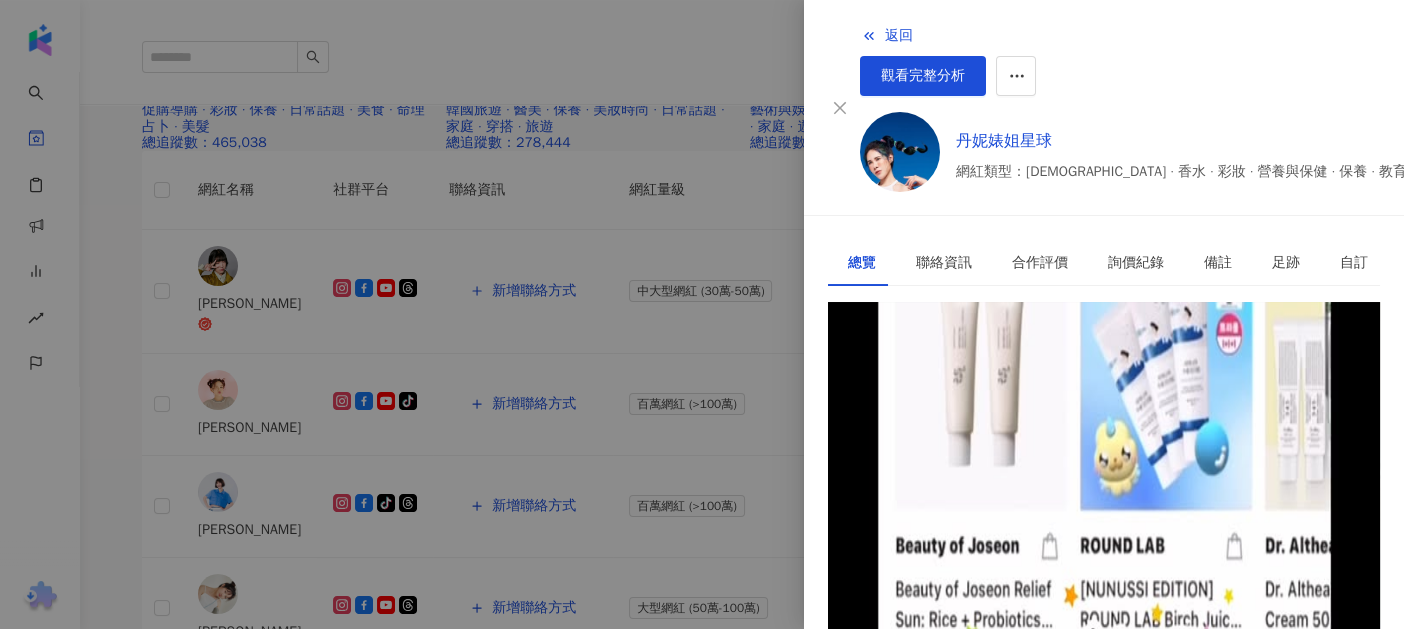 click at bounding box center [702, 314] 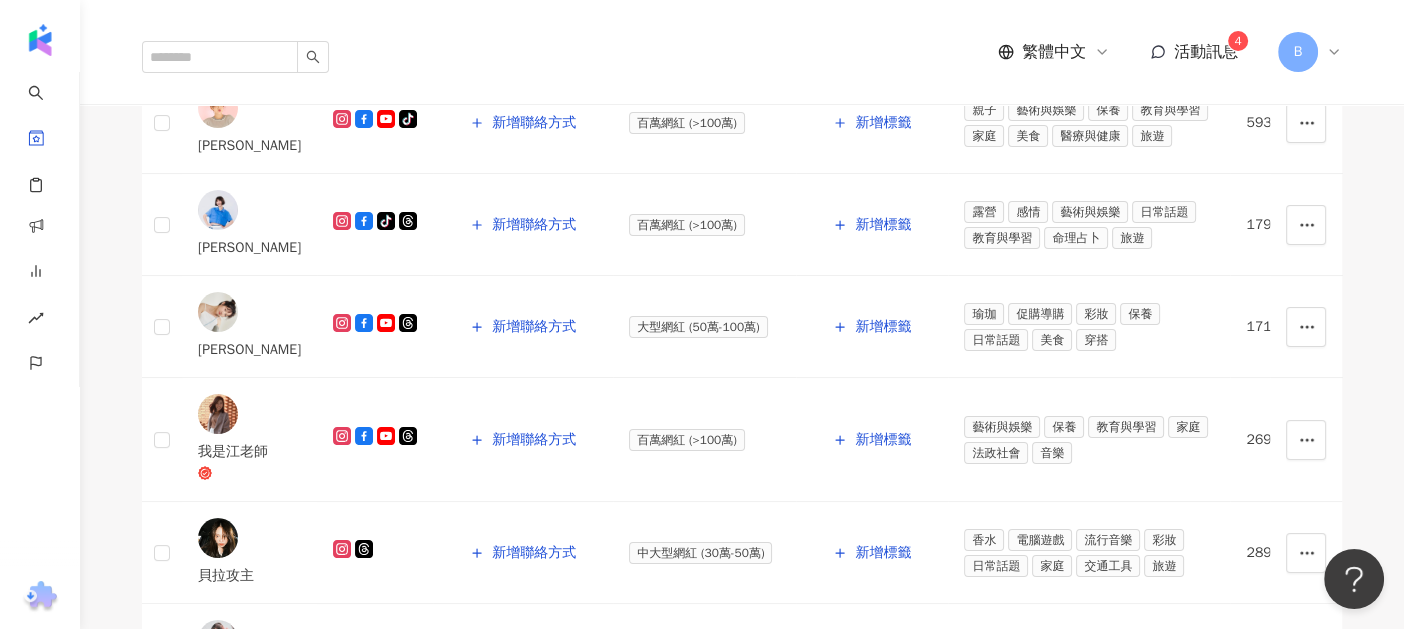 scroll, scrollTop: 1265, scrollLeft: 0, axis: vertical 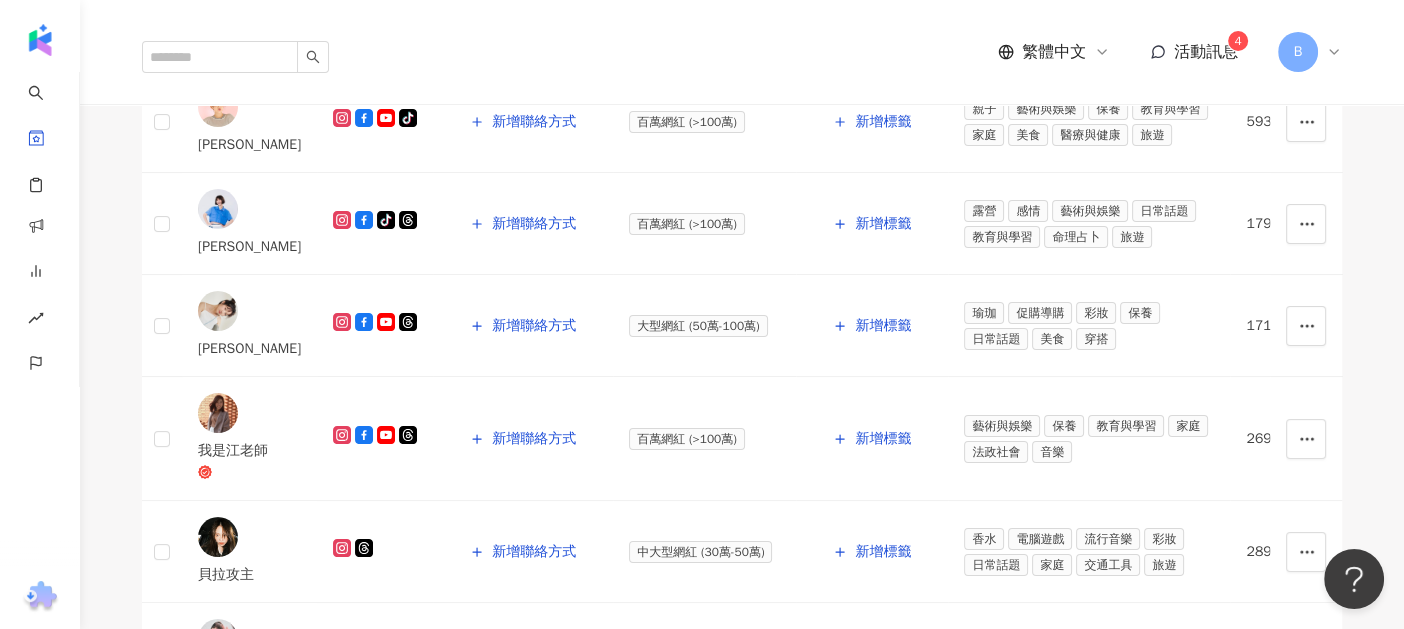 click at bounding box center [288, -642] 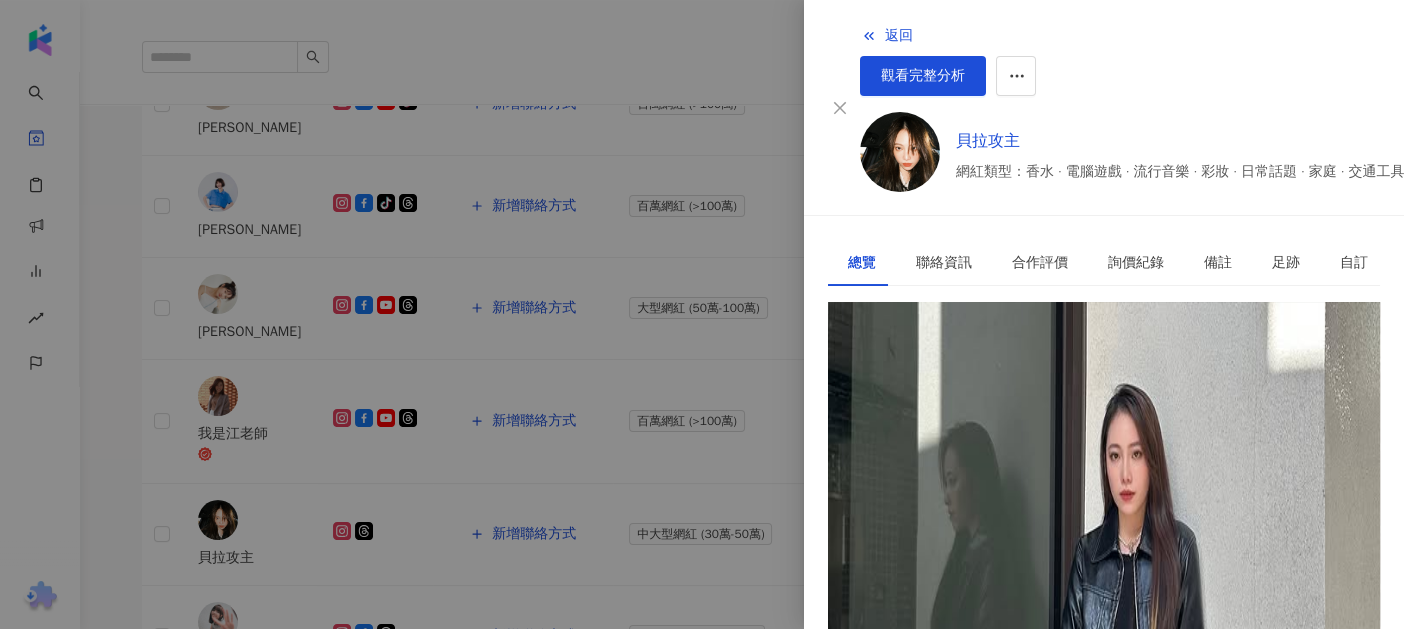 scroll, scrollTop: 0, scrollLeft: 0, axis: both 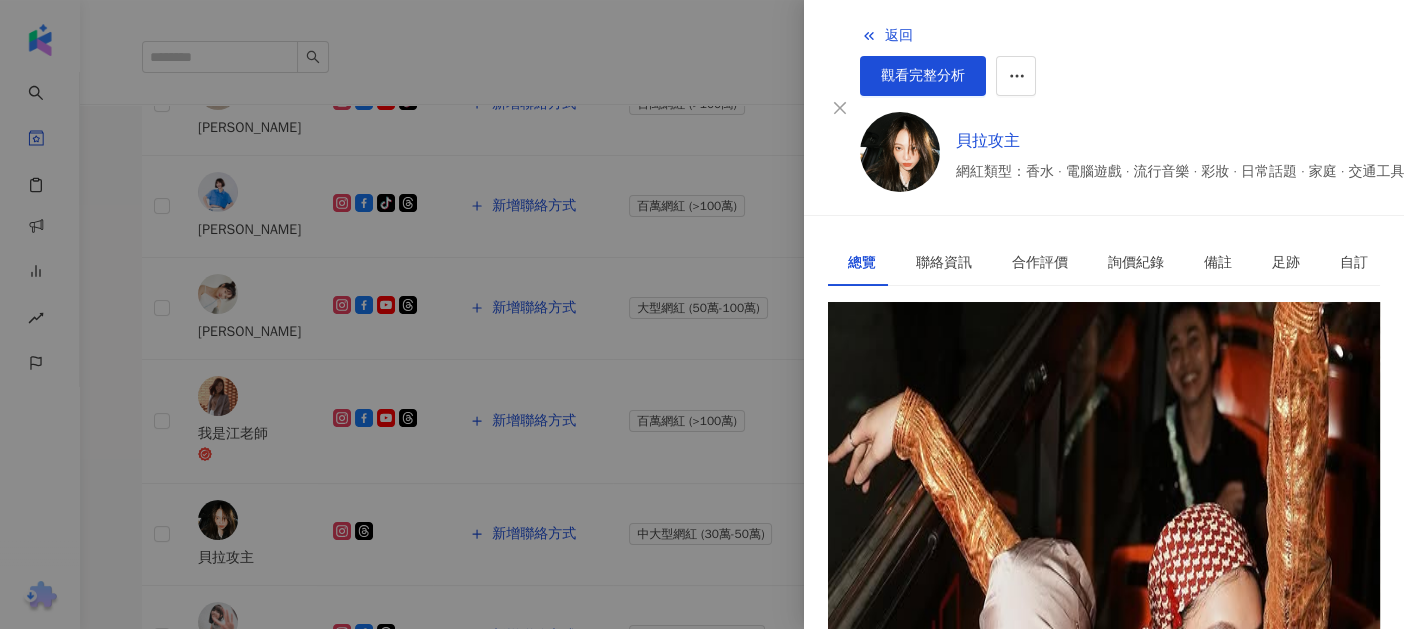 click on "28.9萬" at bounding box center (857, 347) 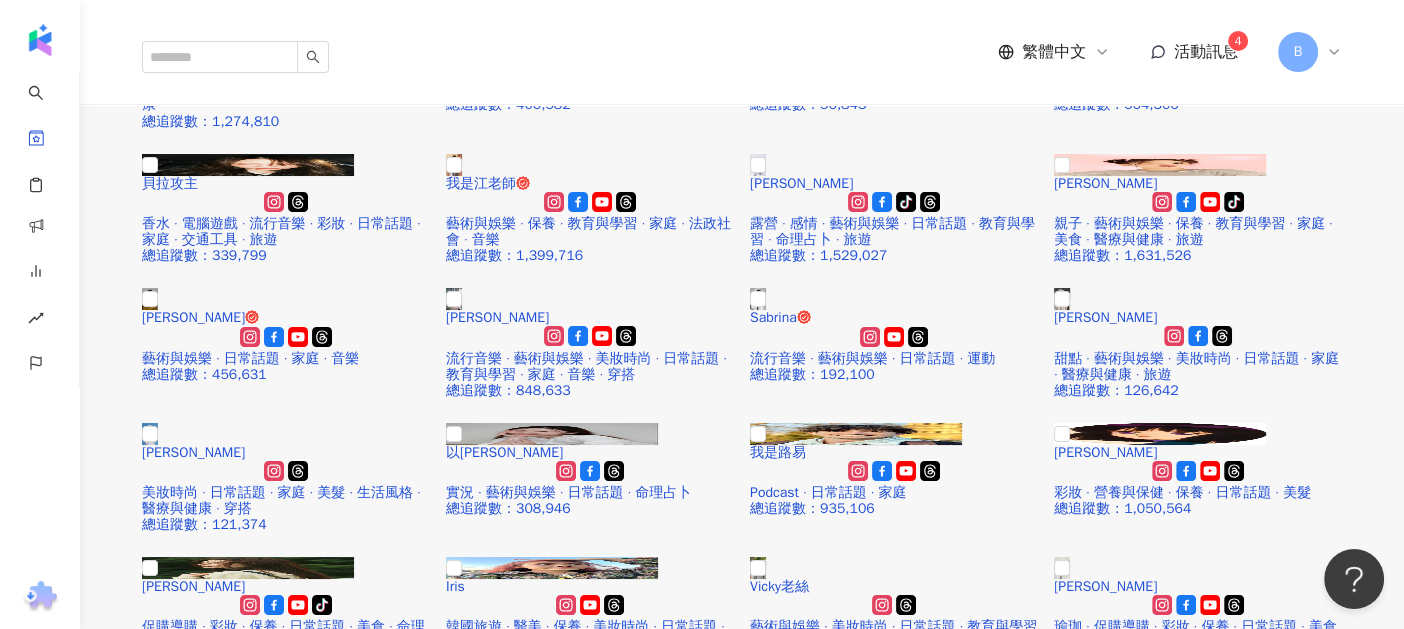 scroll, scrollTop: 460, scrollLeft: 0, axis: vertical 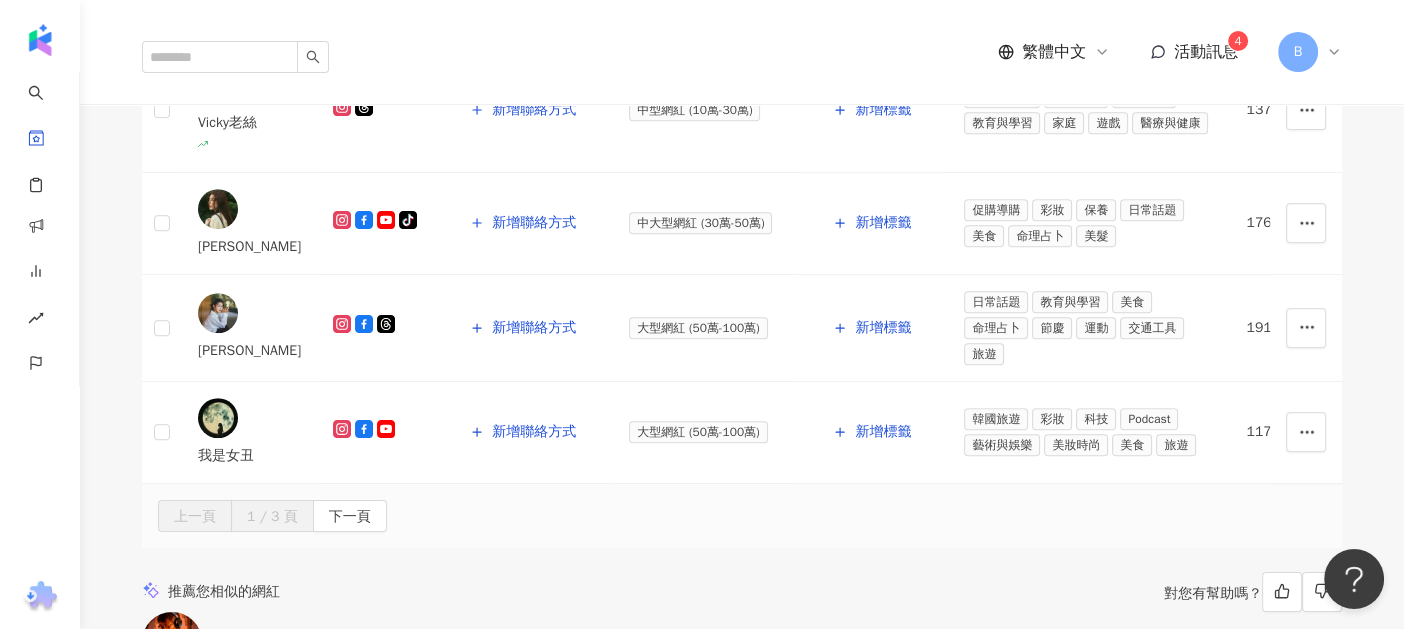 click at bounding box center (190, -1131) 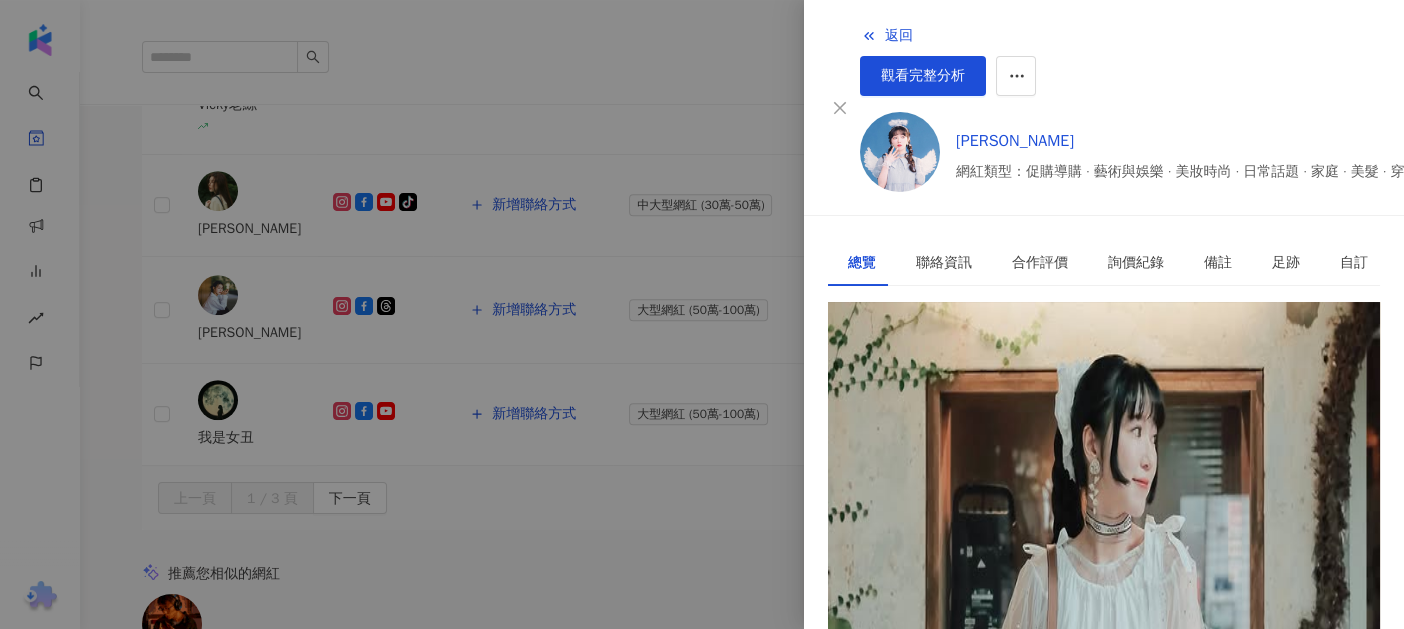 click on "https://www.instagram.com/wei3h/" at bounding box center (915, 394) 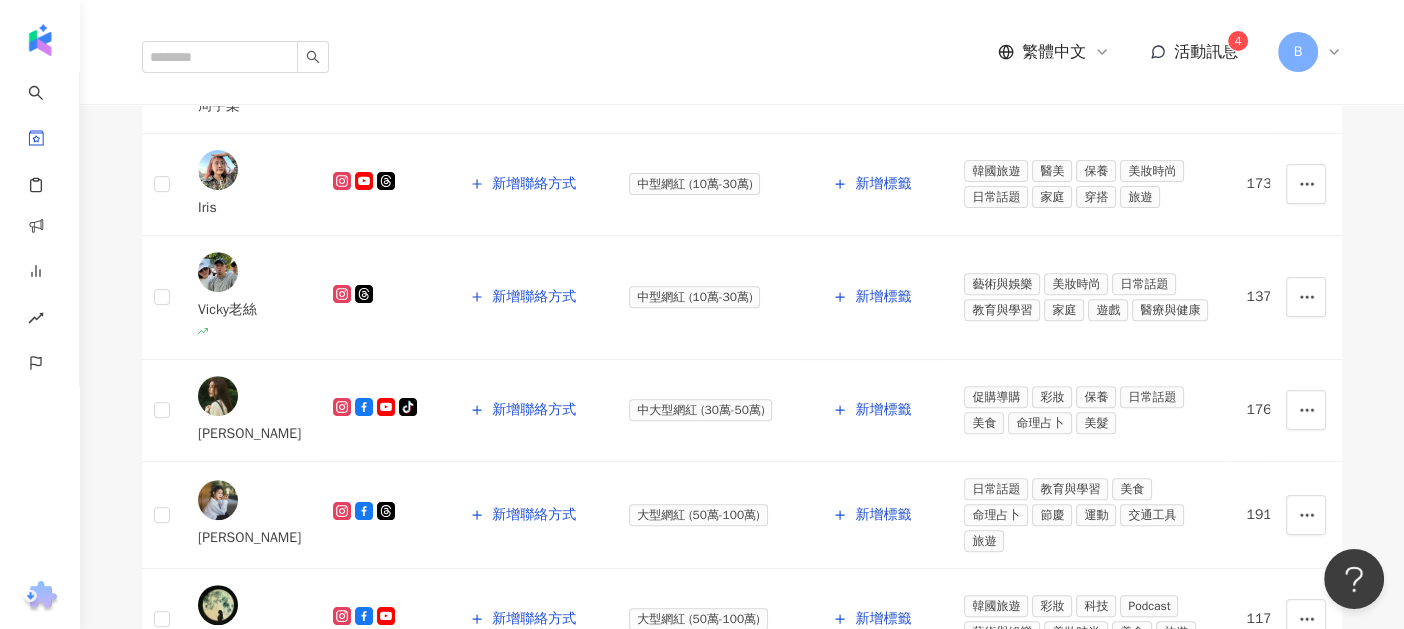 scroll, scrollTop: 1724, scrollLeft: 0, axis: vertical 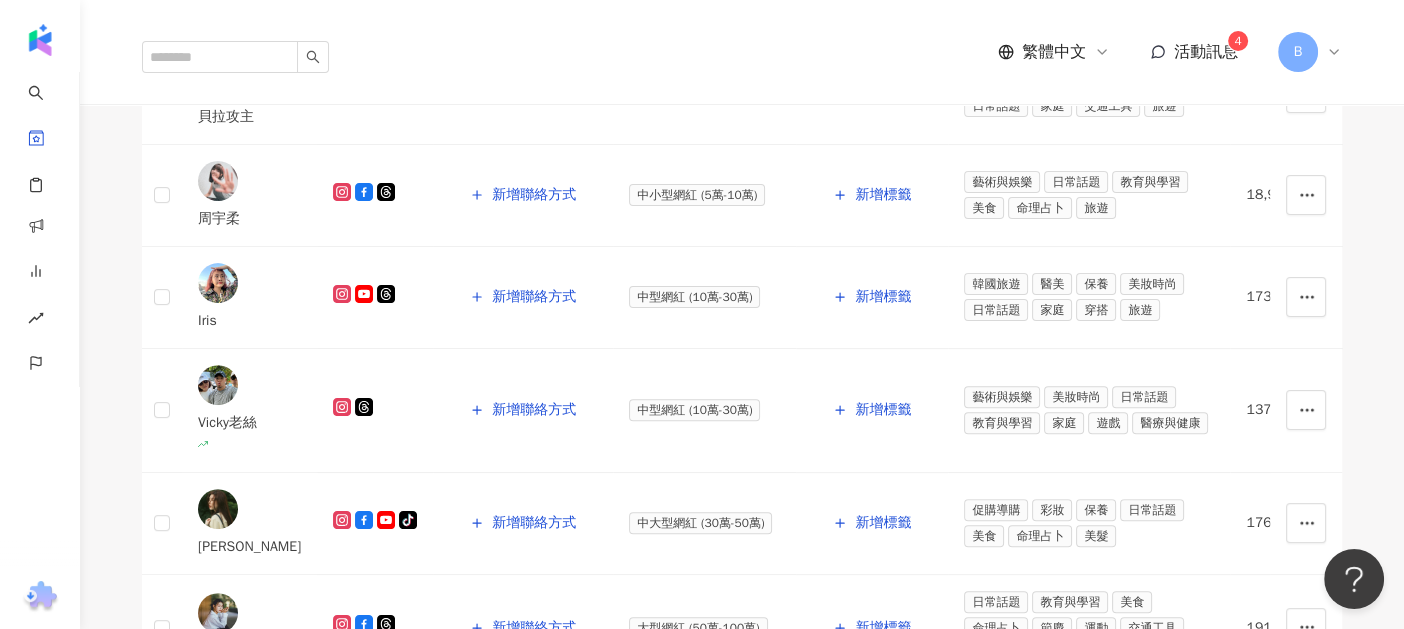 click at bounding box center (1102, -966) 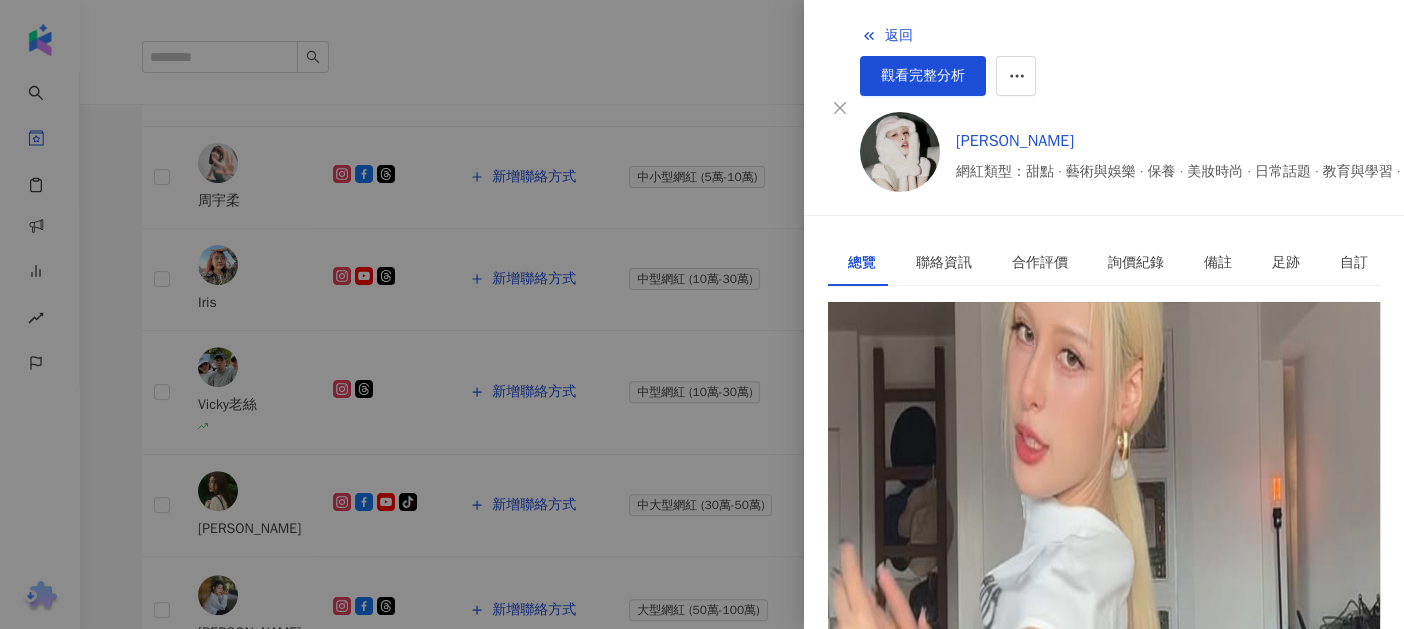 click on "https://www.instagram.com/shannjacks/" at bounding box center (915, 394) 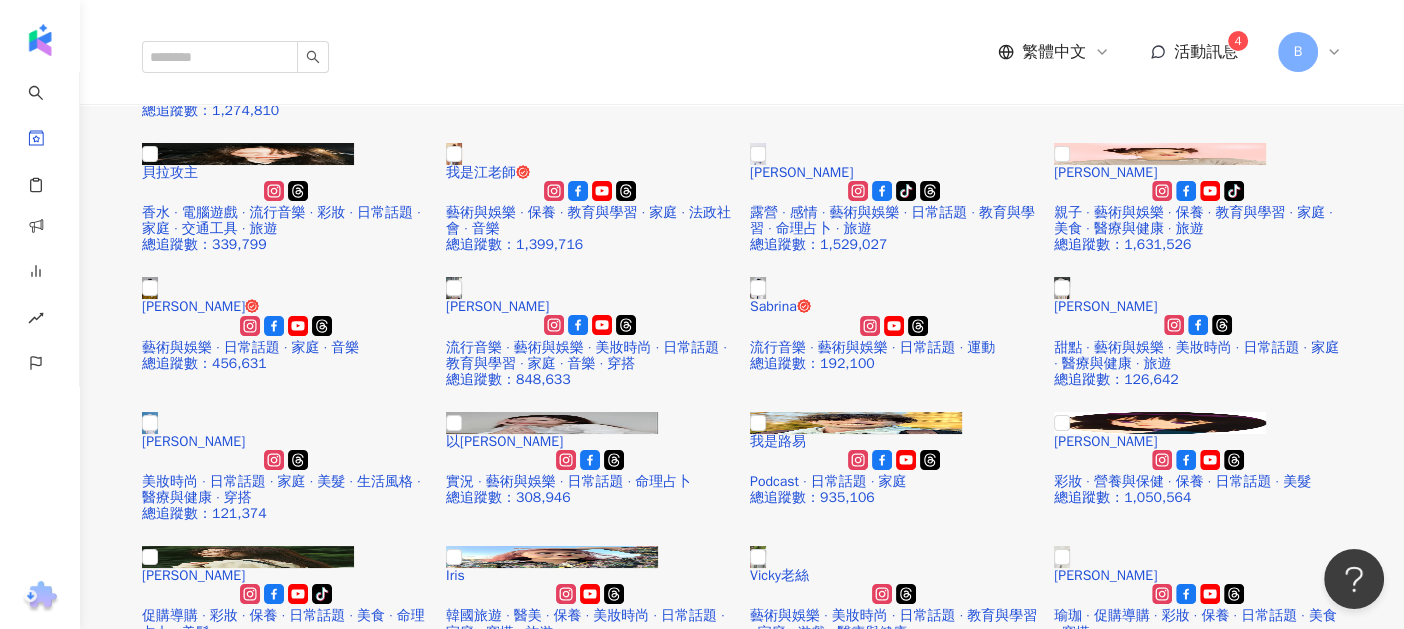 scroll, scrollTop: 457, scrollLeft: 0, axis: vertical 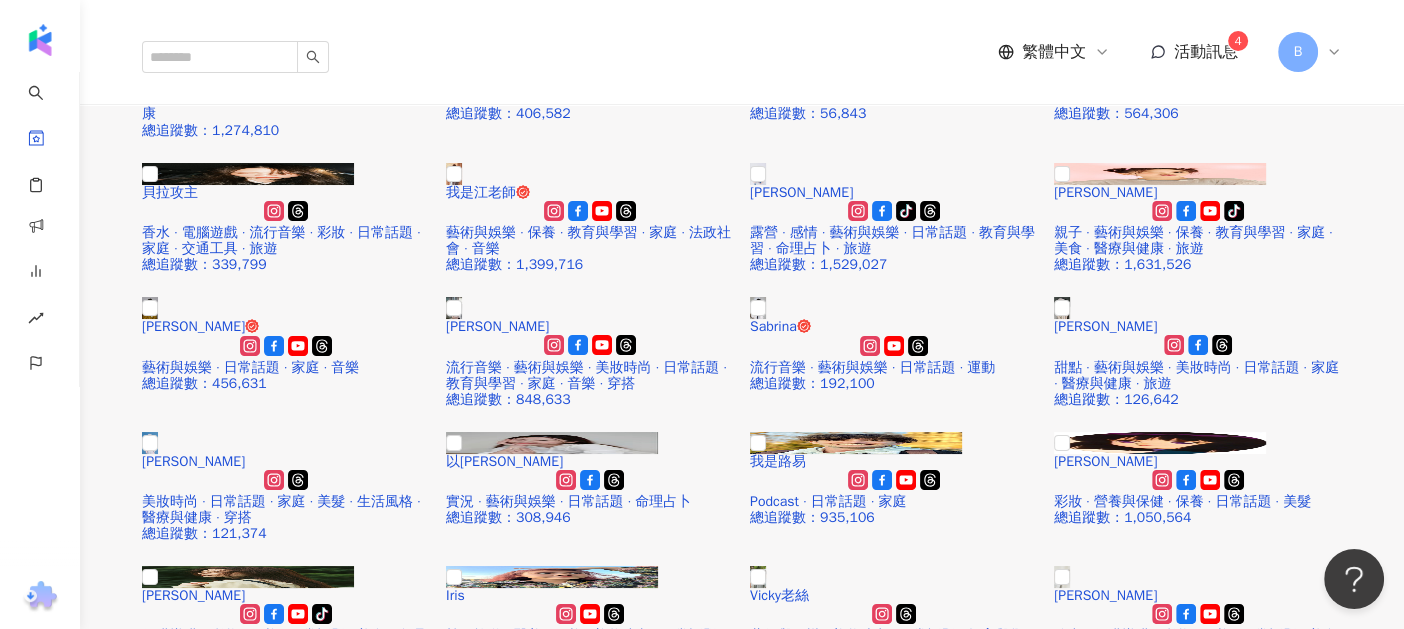 click at bounding box center [288, -119] 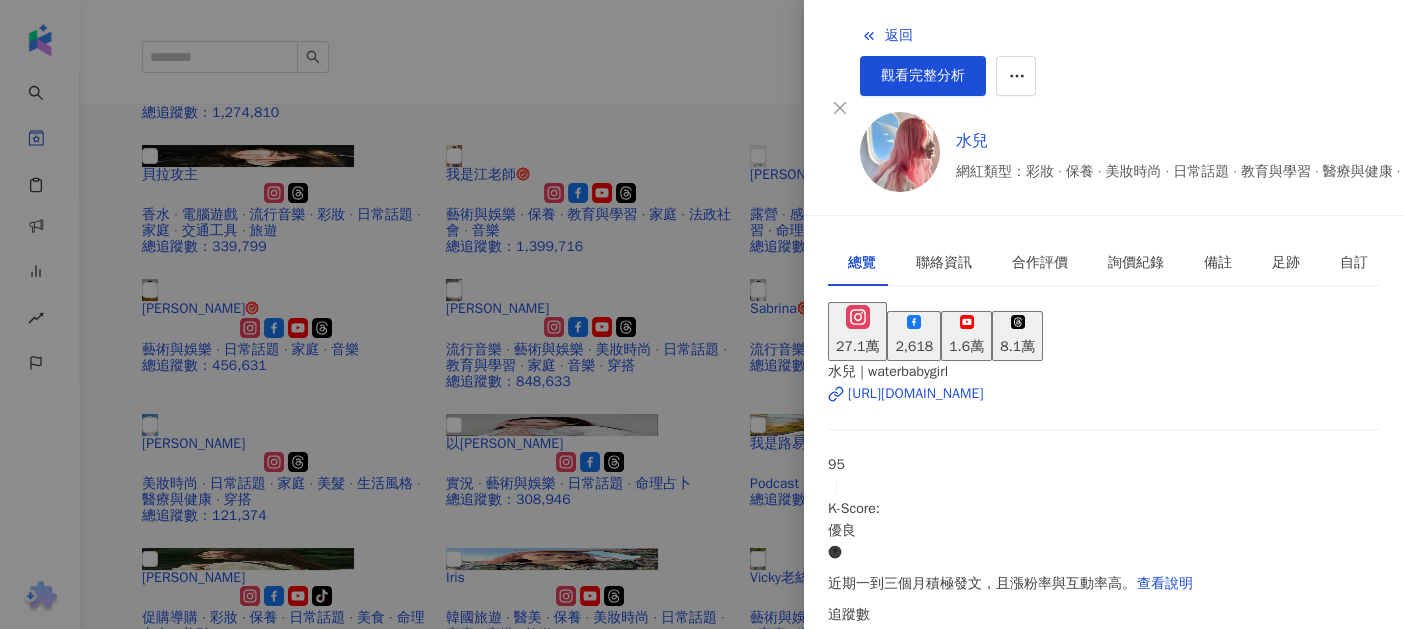 scroll, scrollTop: 24, scrollLeft: 0, axis: vertical 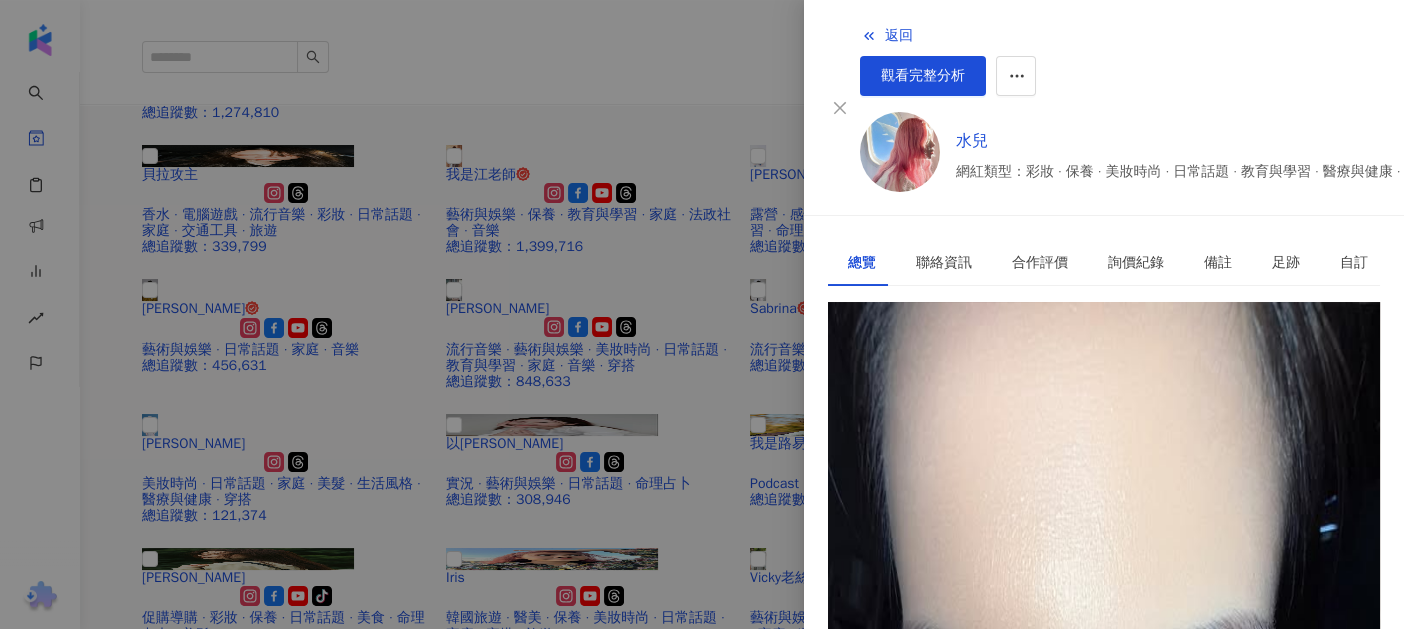 click on "https://www.instagram.com/waterbabygirl/" at bounding box center [915, 394] 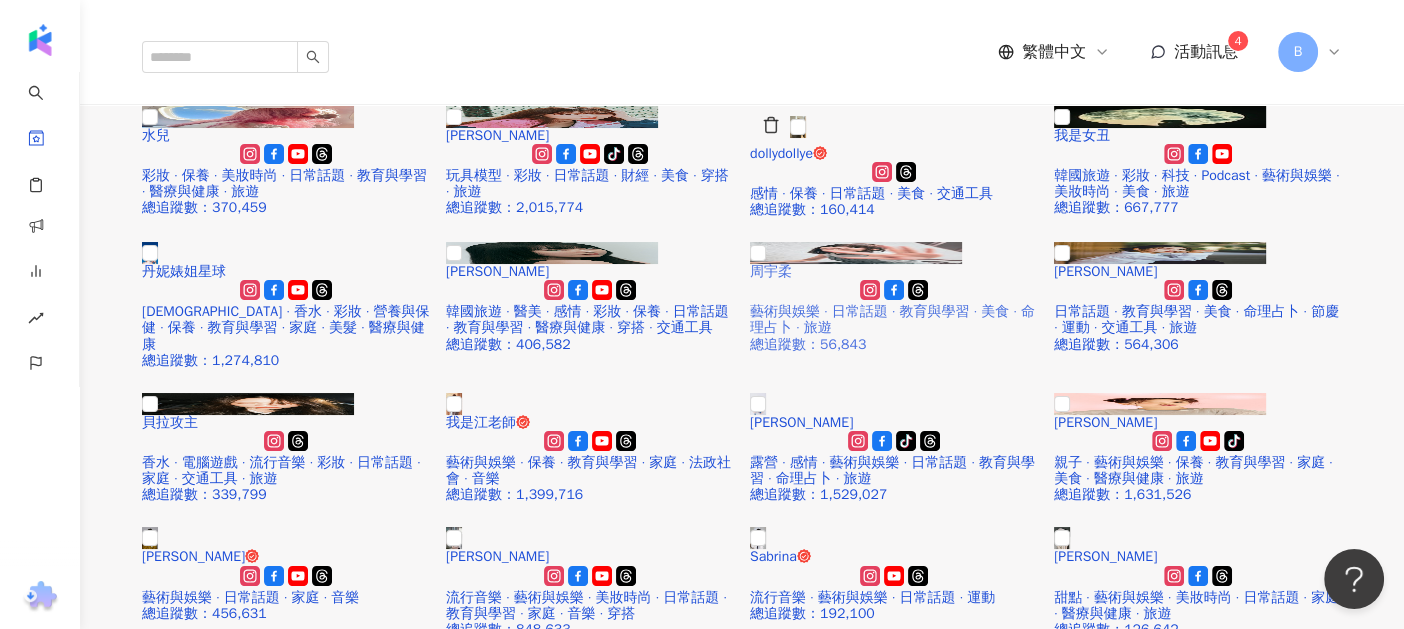 scroll, scrollTop: 211, scrollLeft: 0, axis: vertical 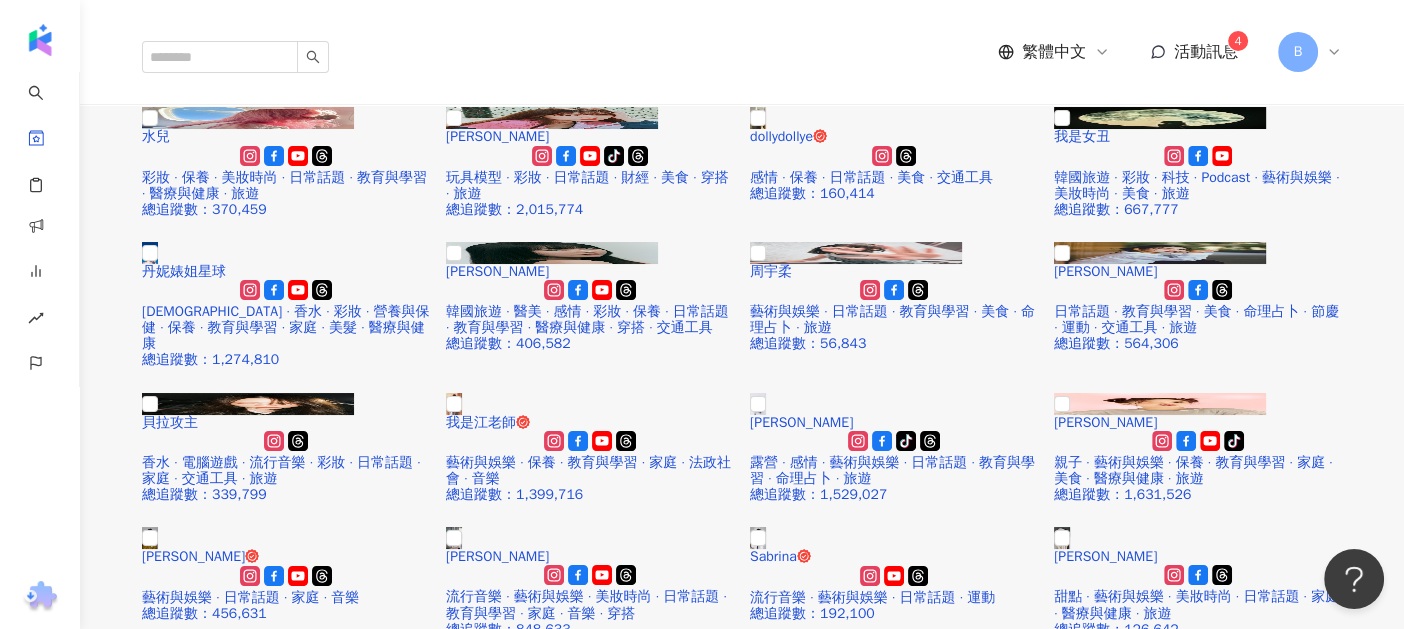 click at bounding box center (494, -7) 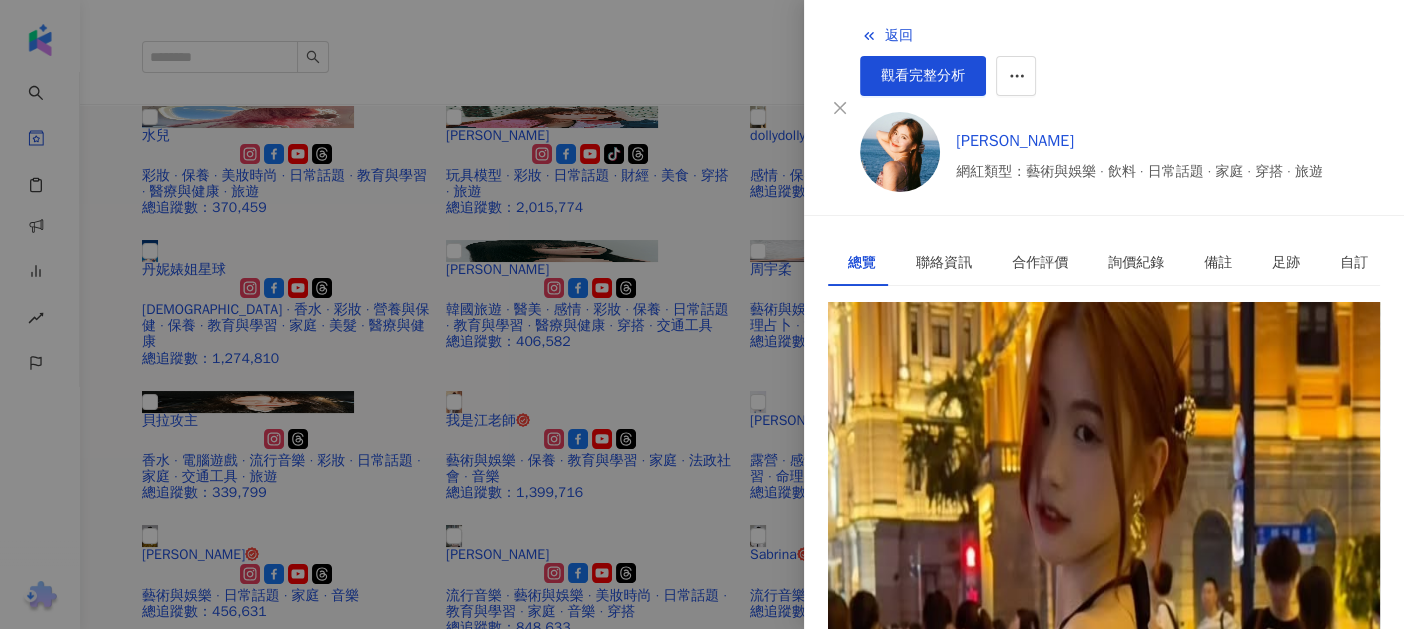 click at bounding box center (702, 314) 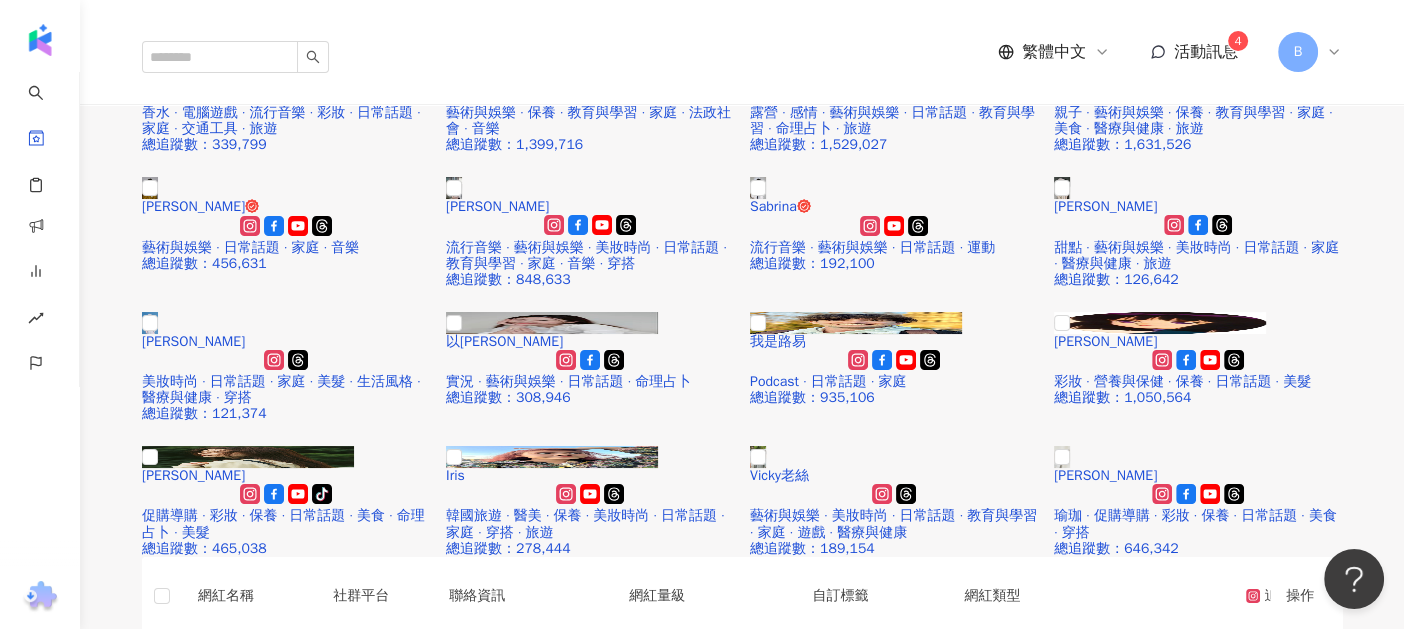 scroll, scrollTop: 558, scrollLeft: 0, axis: vertical 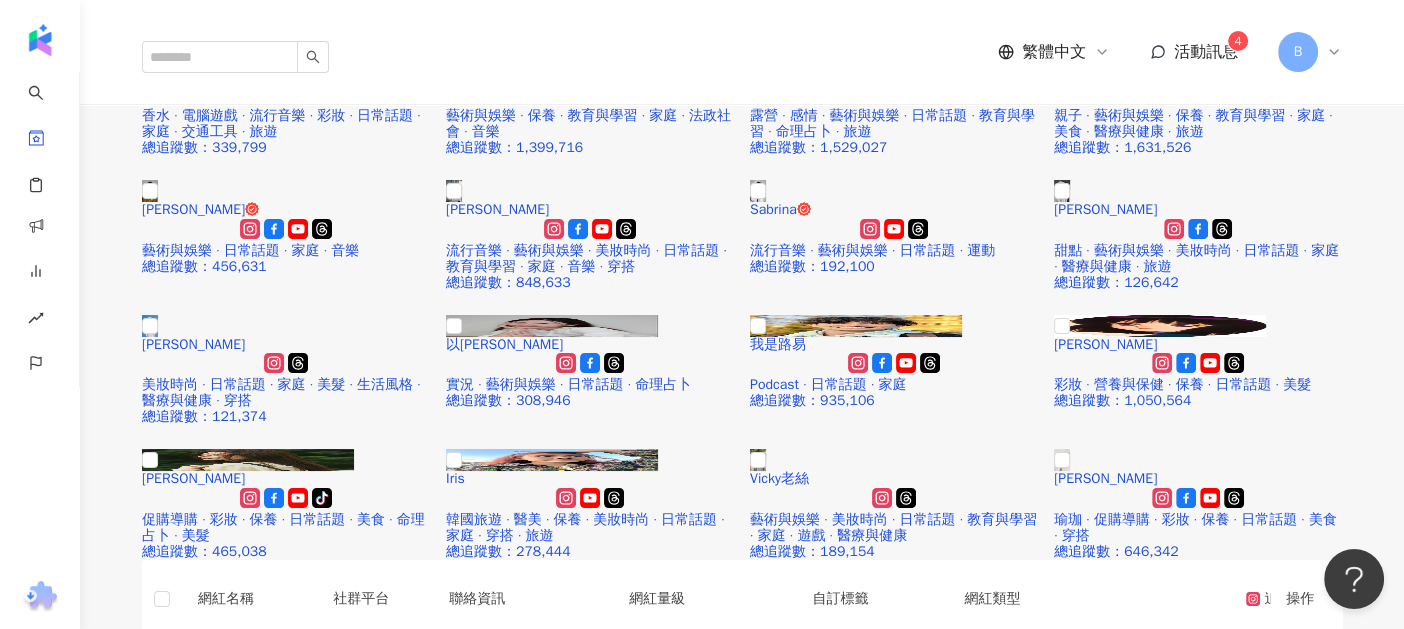 click at bounding box center [798, -220] 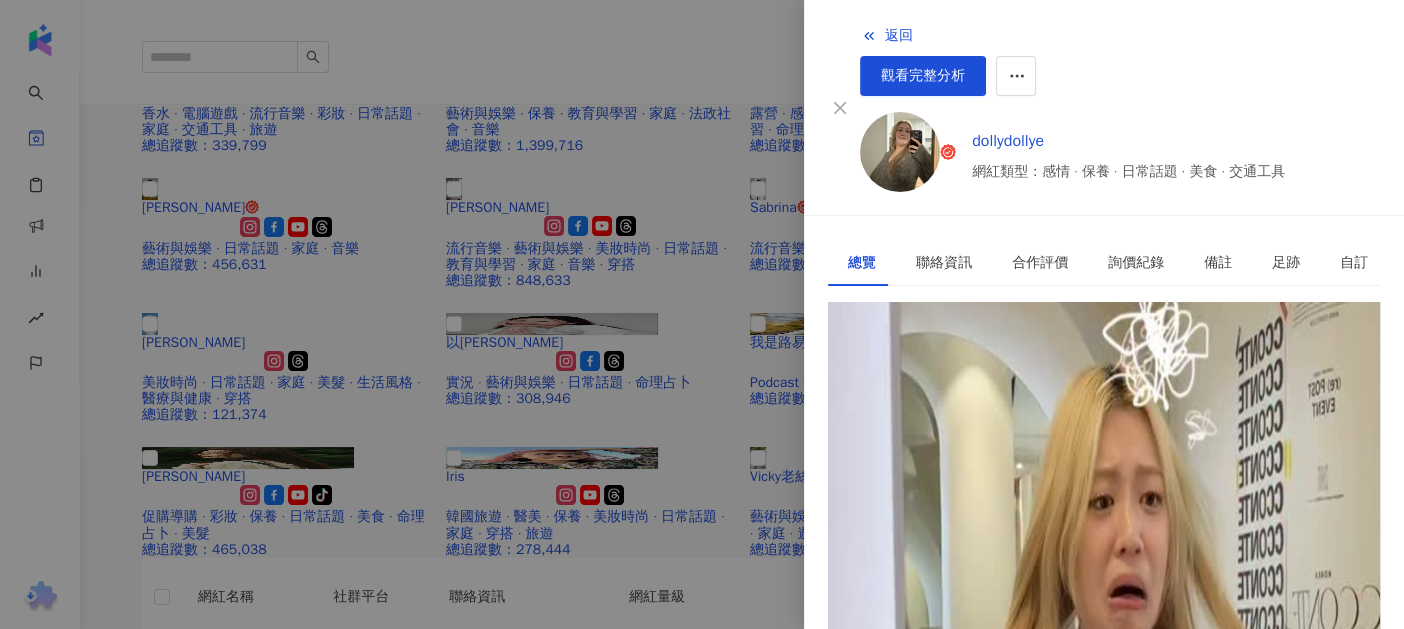 scroll, scrollTop: 0, scrollLeft: 0, axis: both 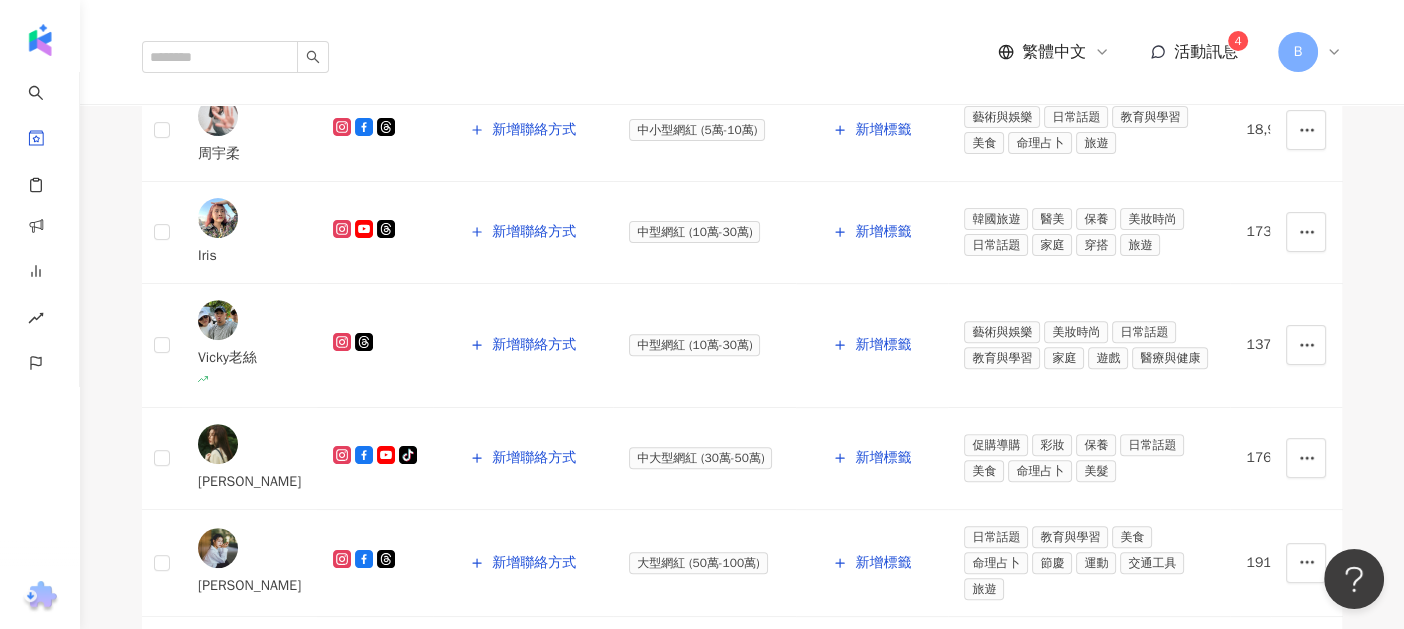 click at bounding box center [494, -1031] 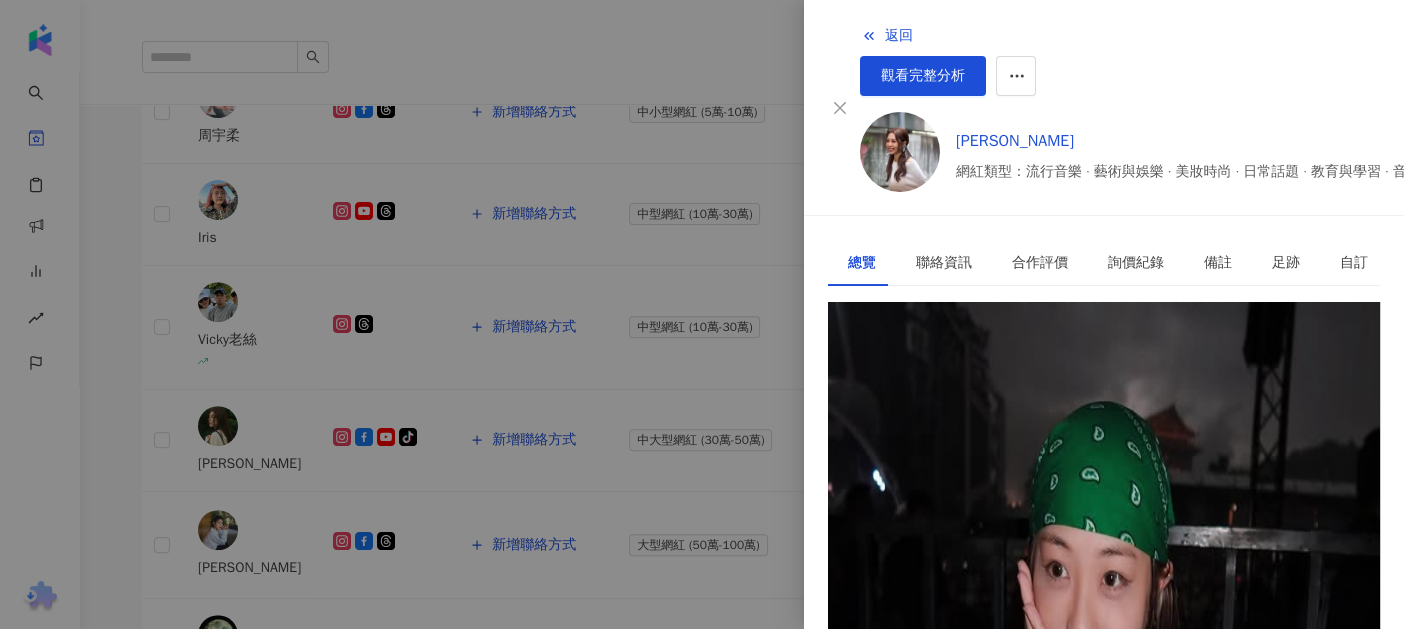 scroll, scrollTop: 85, scrollLeft: 0, axis: vertical 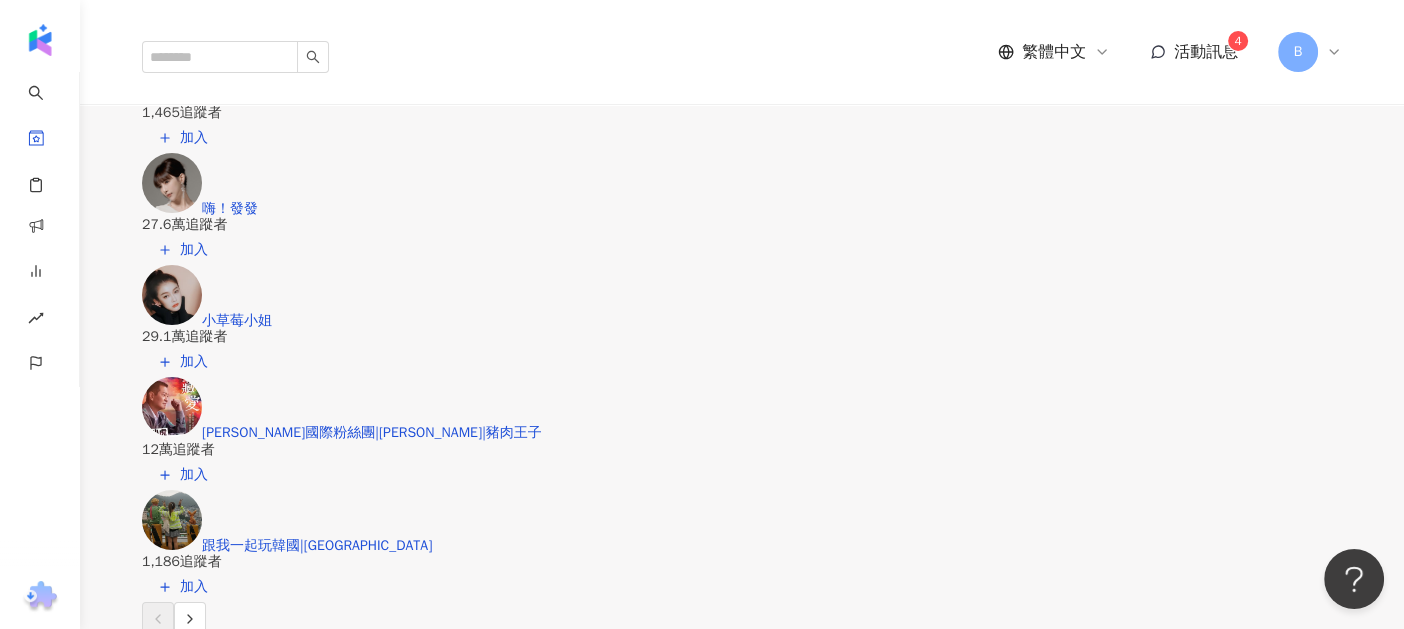 click on "Vicky老絲 藝術與娛樂 · 美妝時尚 · 日常話題 · 教育與學習 · 家庭 · 遊戲 · 醫療與健康 總追蹤數 ： 189,154" at bounding box center [894, -1631] 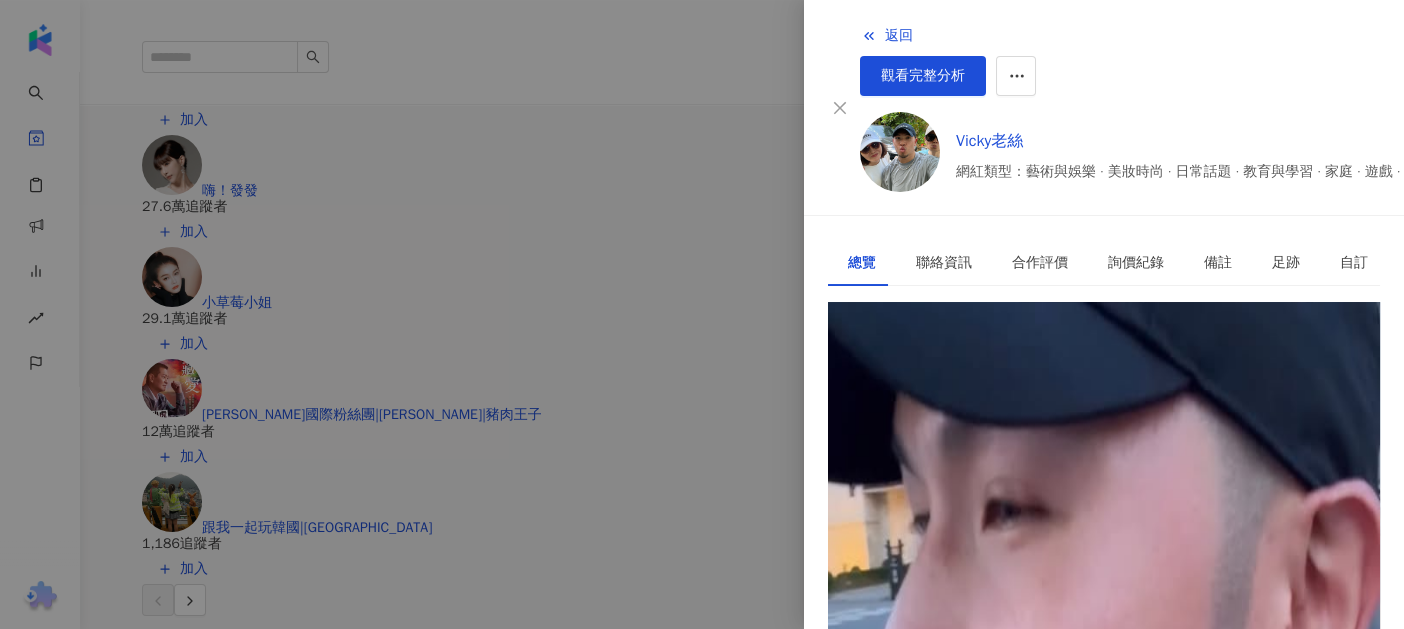 click on "https://www.instagram.com/itrainyourmom/" at bounding box center [915, 394] 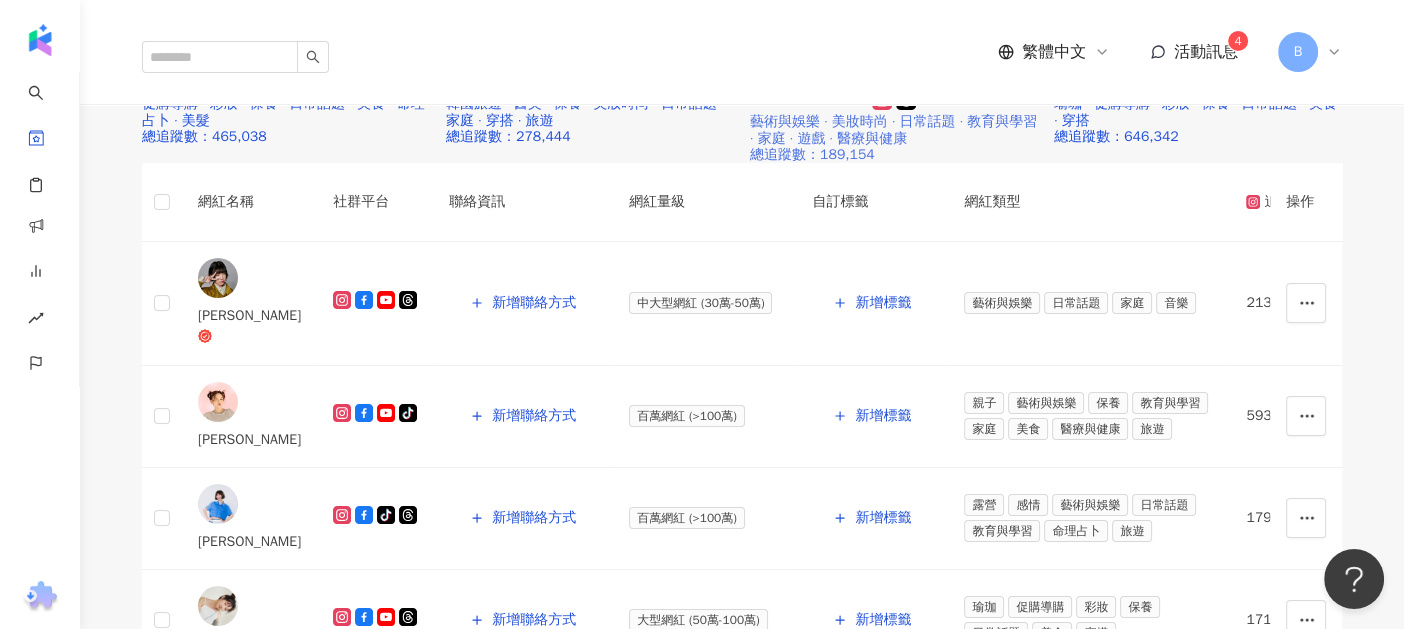 scroll, scrollTop: 889, scrollLeft: 0, axis: vertical 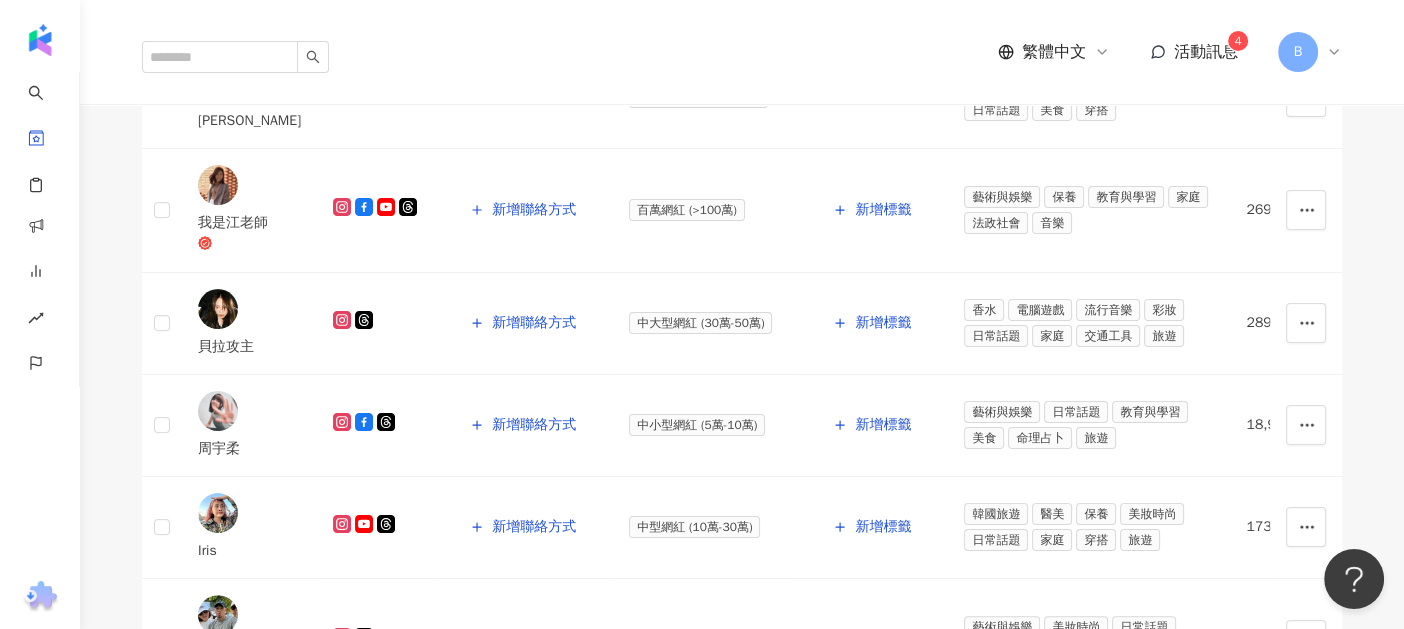 click at bounding box center [494, -871] 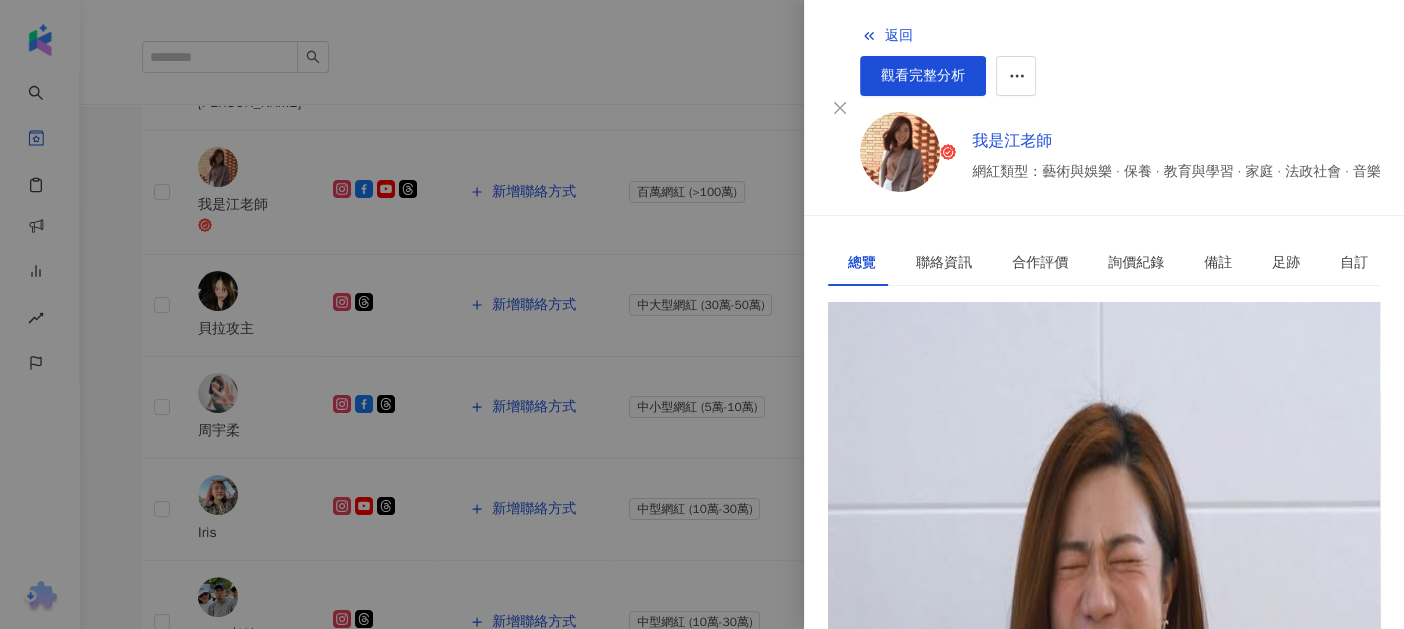 click on "https://www.instagram.com/teacherchiang/" at bounding box center (915, 394) 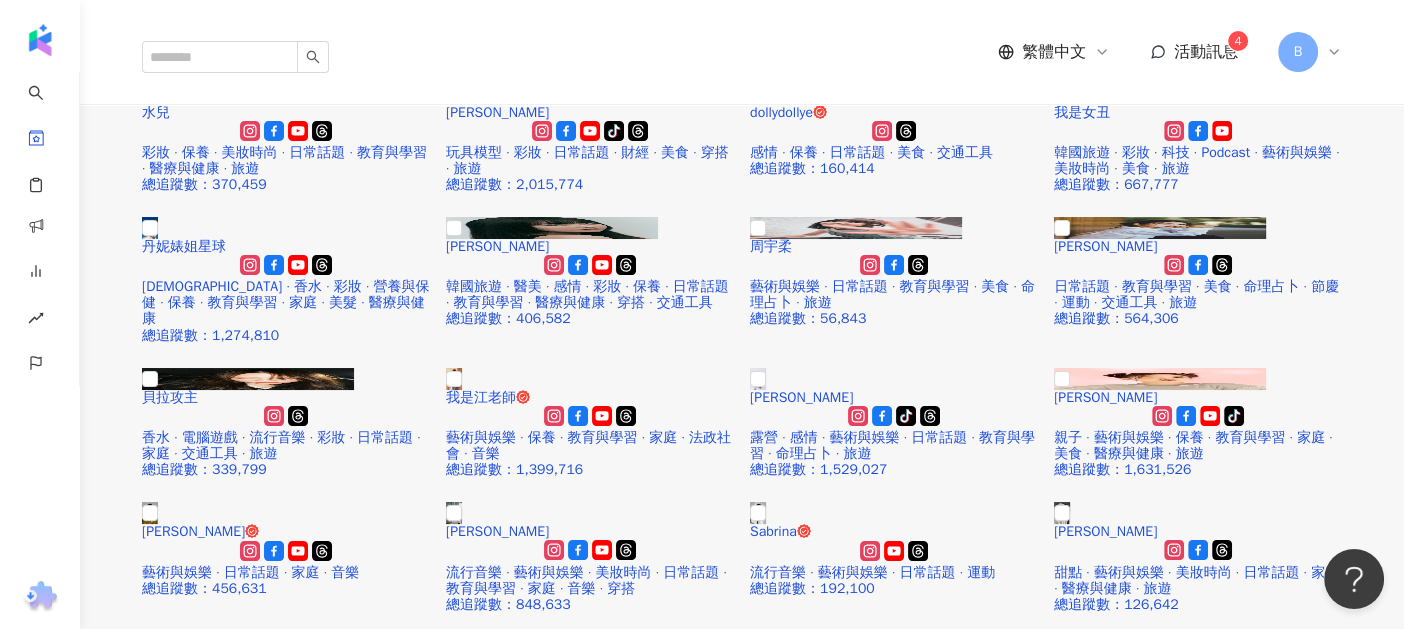 scroll, scrollTop: 234, scrollLeft: 0, axis: vertical 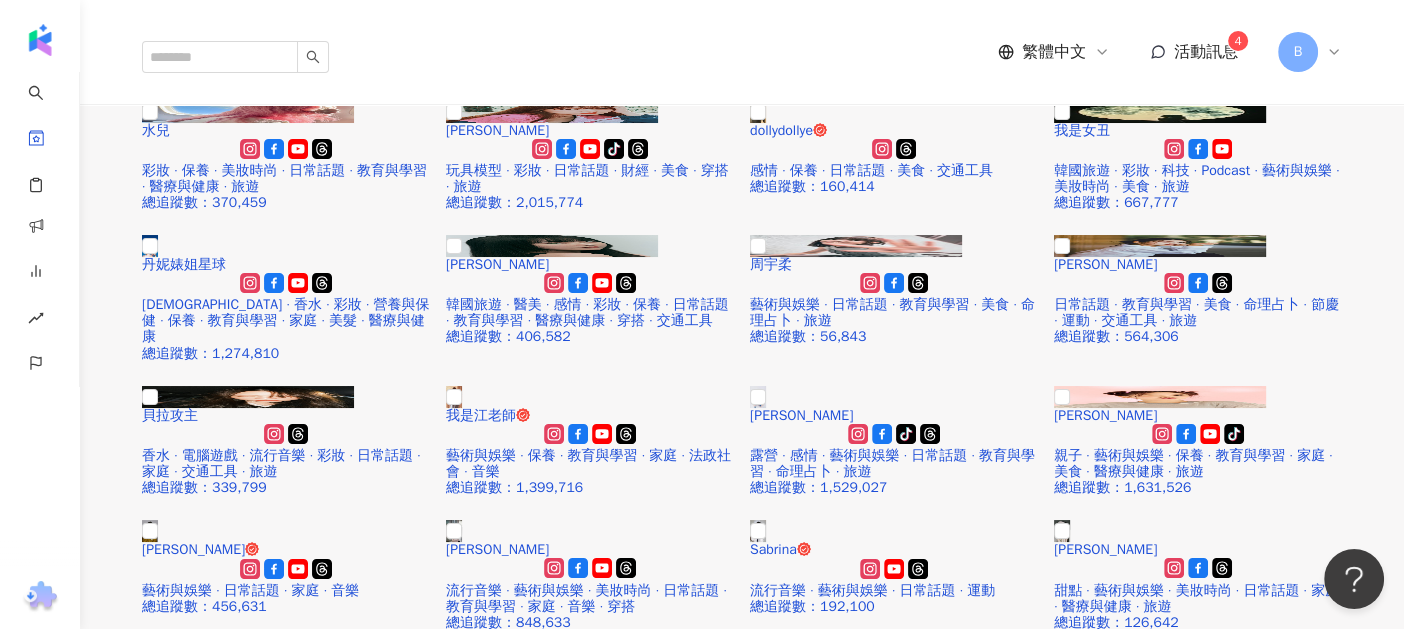 click at bounding box center [190, -30] 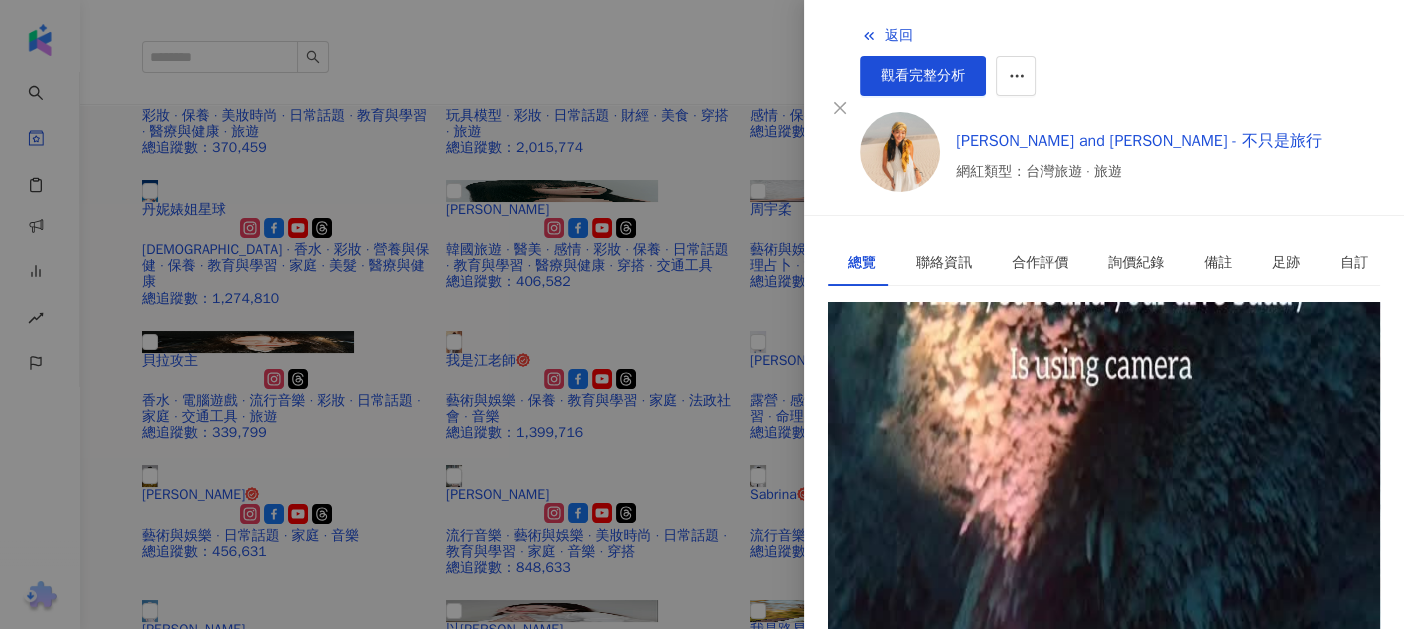 scroll, scrollTop: 273, scrollLeft: 0, axis: vertical 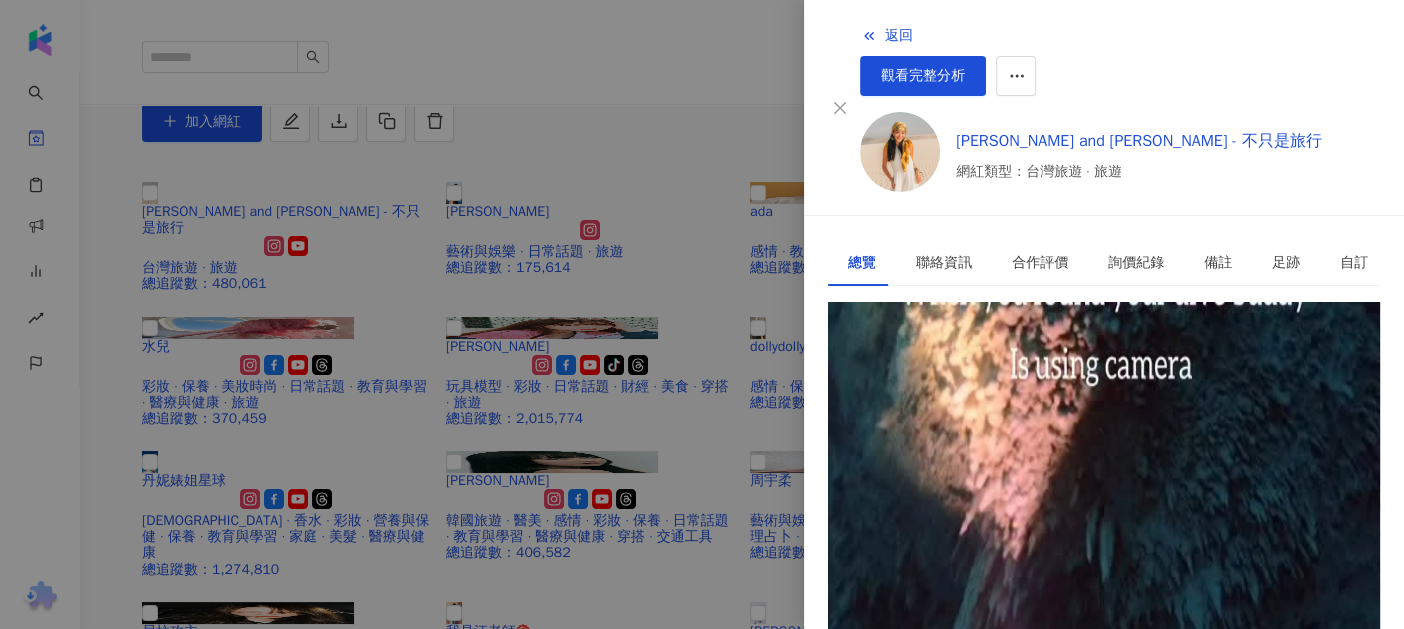 click at bounding box center (702, 314) 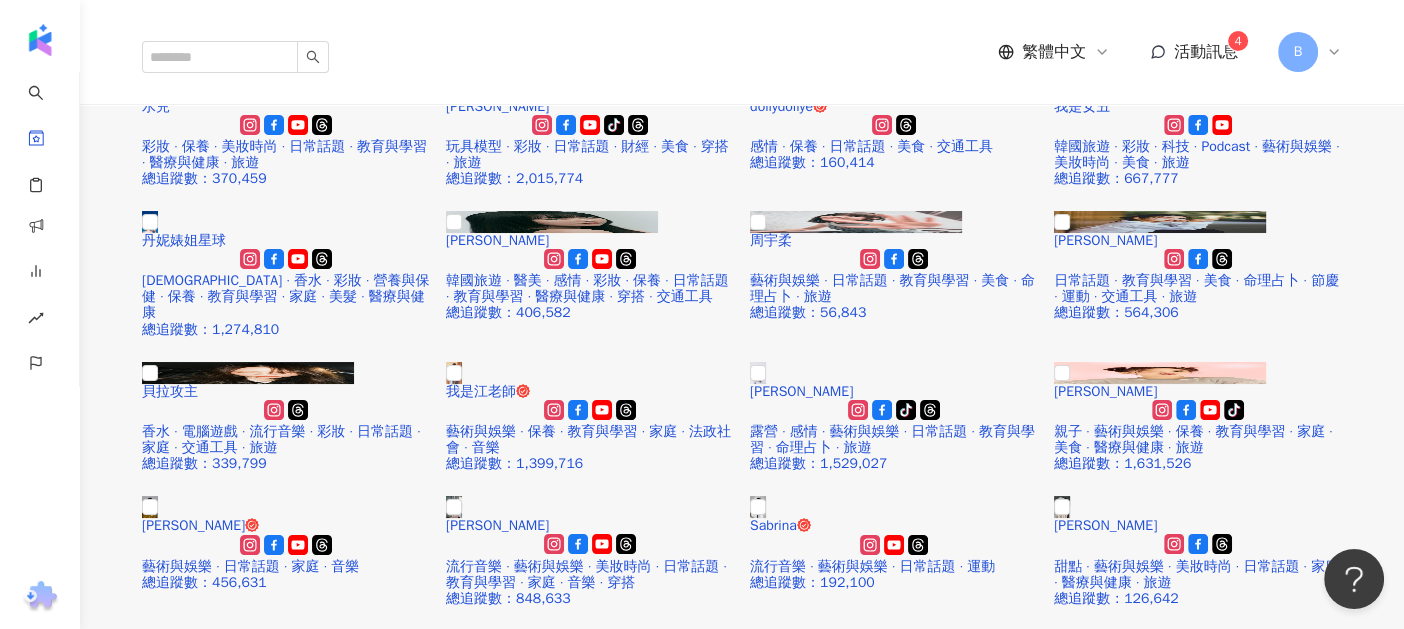 scroll, scrollTop: 242, scrollLeft: 0, axis: vertical 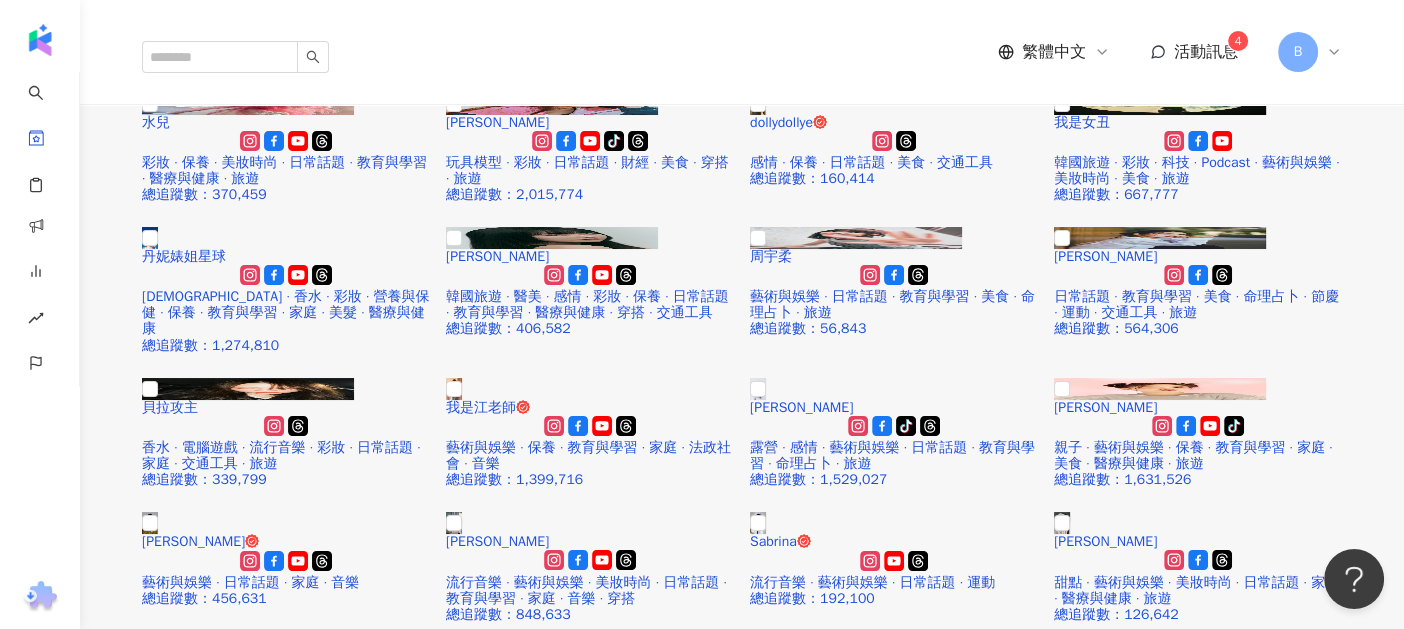 click at bounding box center [190, -38] 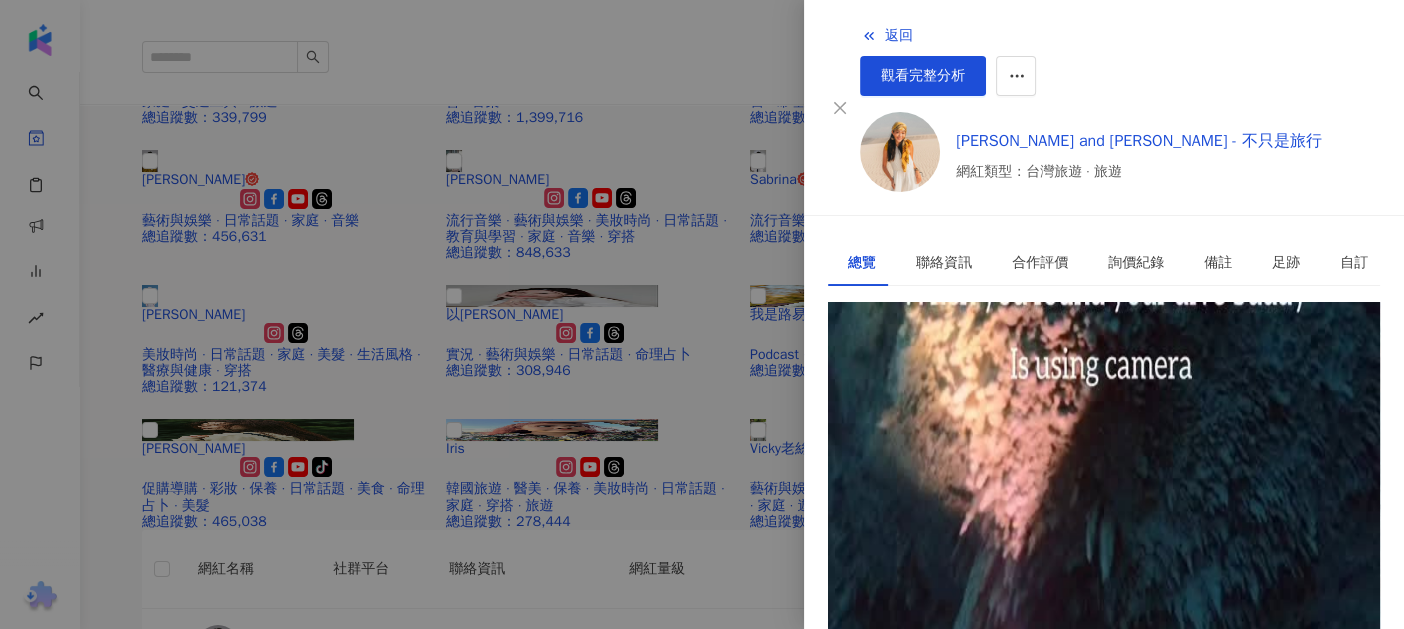 scroll, scrollTop: 587, scrollLeft: 0, axis: vertical 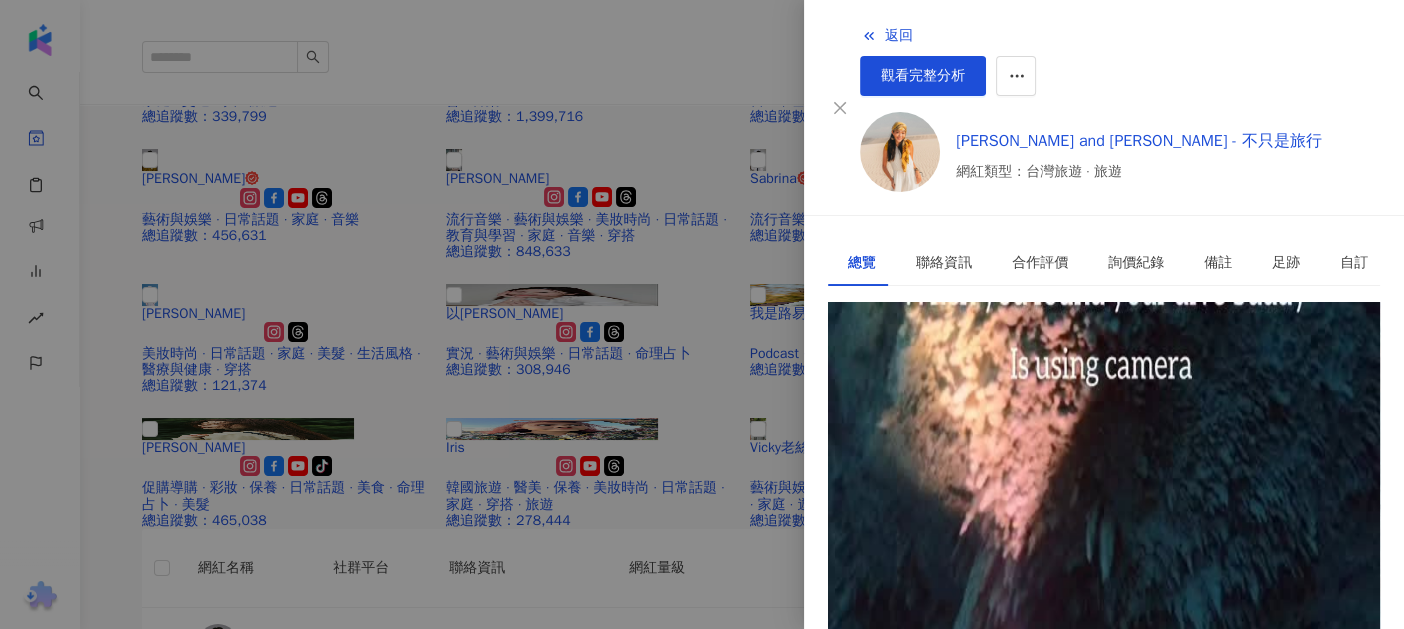 click at bounding box center [702, 314] 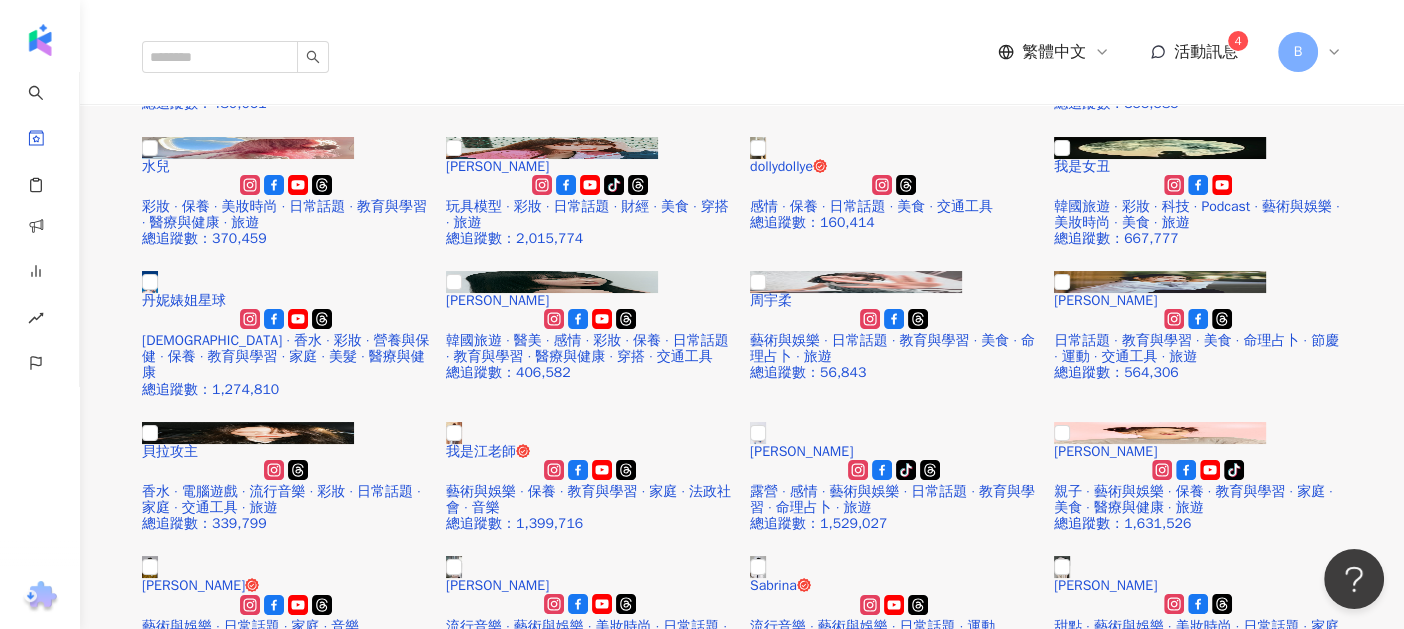 scroll, scrollTop: 181, scrollLeft: 0, axis: vertical 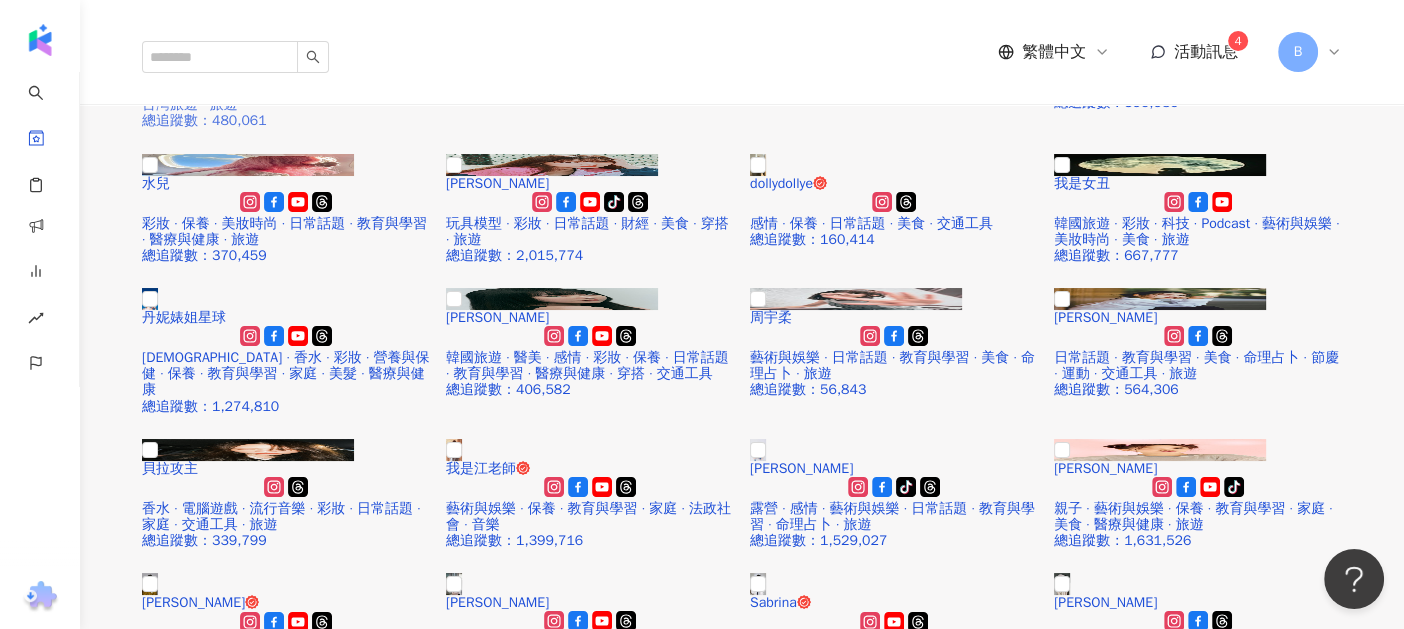 click on "Celine and Cynthia - 不只是旅行" at bounding box center (281, 56) 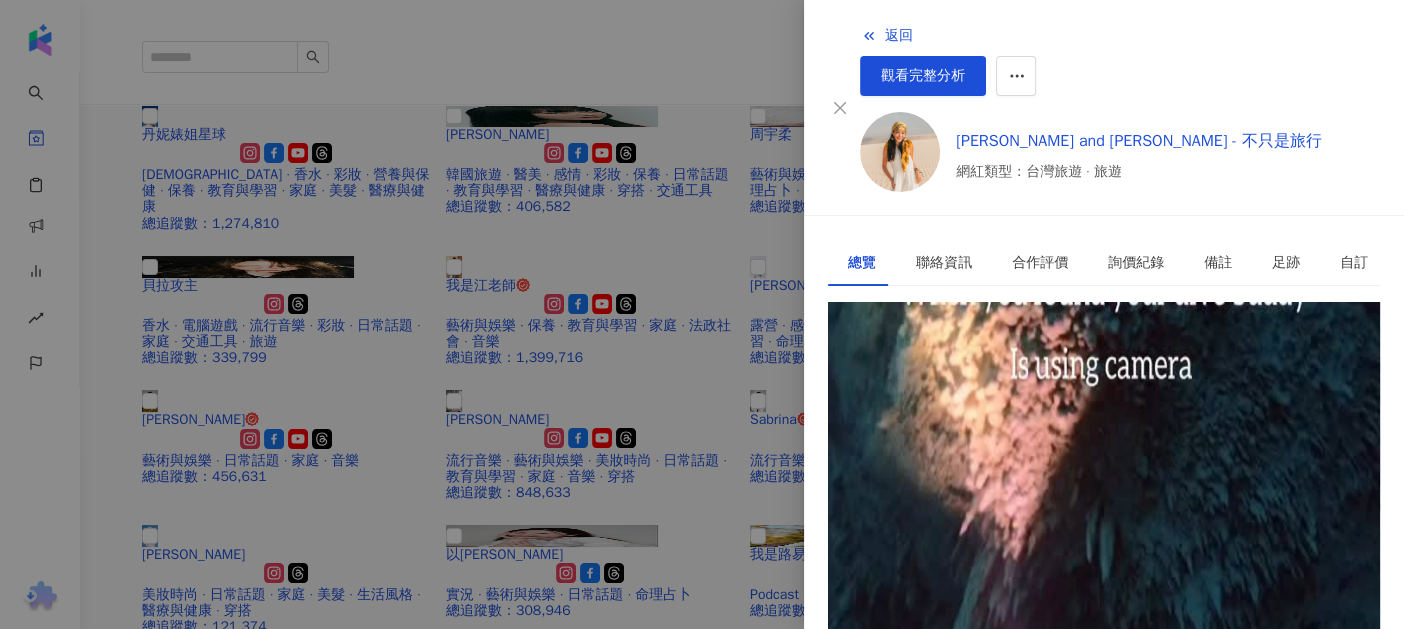 scroll, scrollTop: 336, scrollLeft: 0, axis: vertical 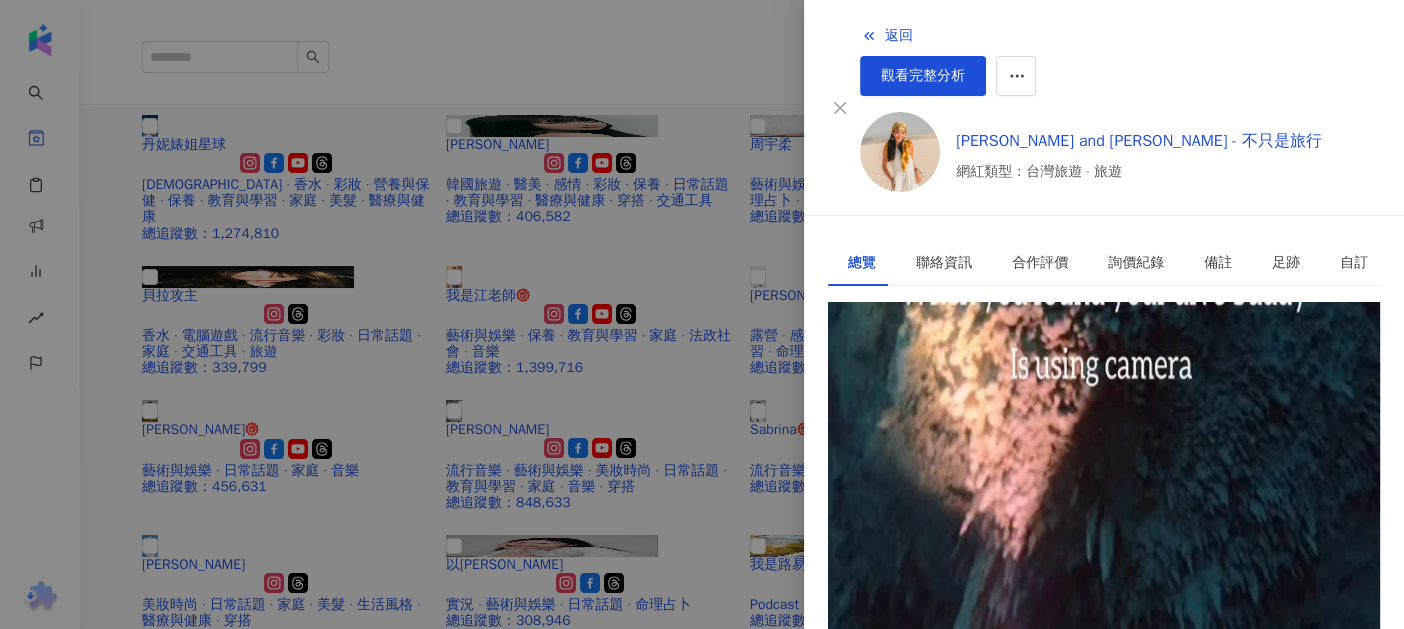click at bounding box center [1104, 742] 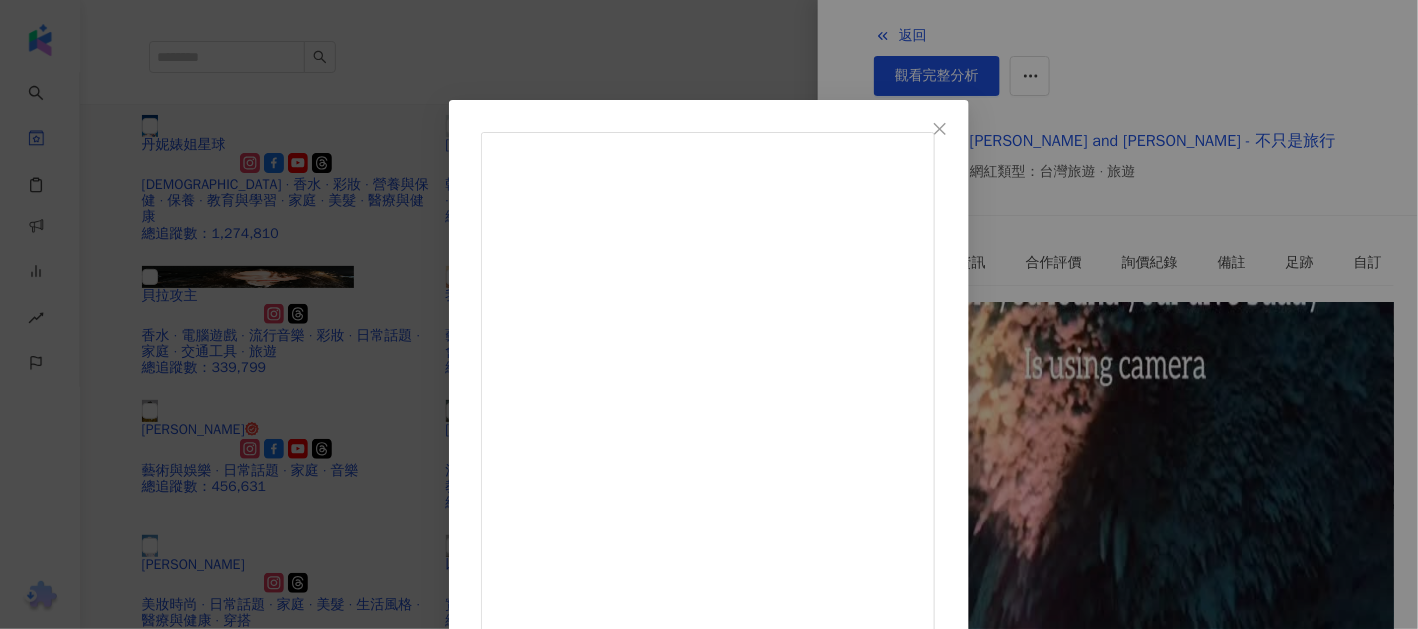 click on "Celine and Cynthia - 不只是旅行 2025/7/27 你問我跟鯊魚潛水會不會很可怕😂？
Shot by @insta360tw X5
#shark #diving 734 7 3.8萬 查看原始貼文" at bounding box center [709, 314] 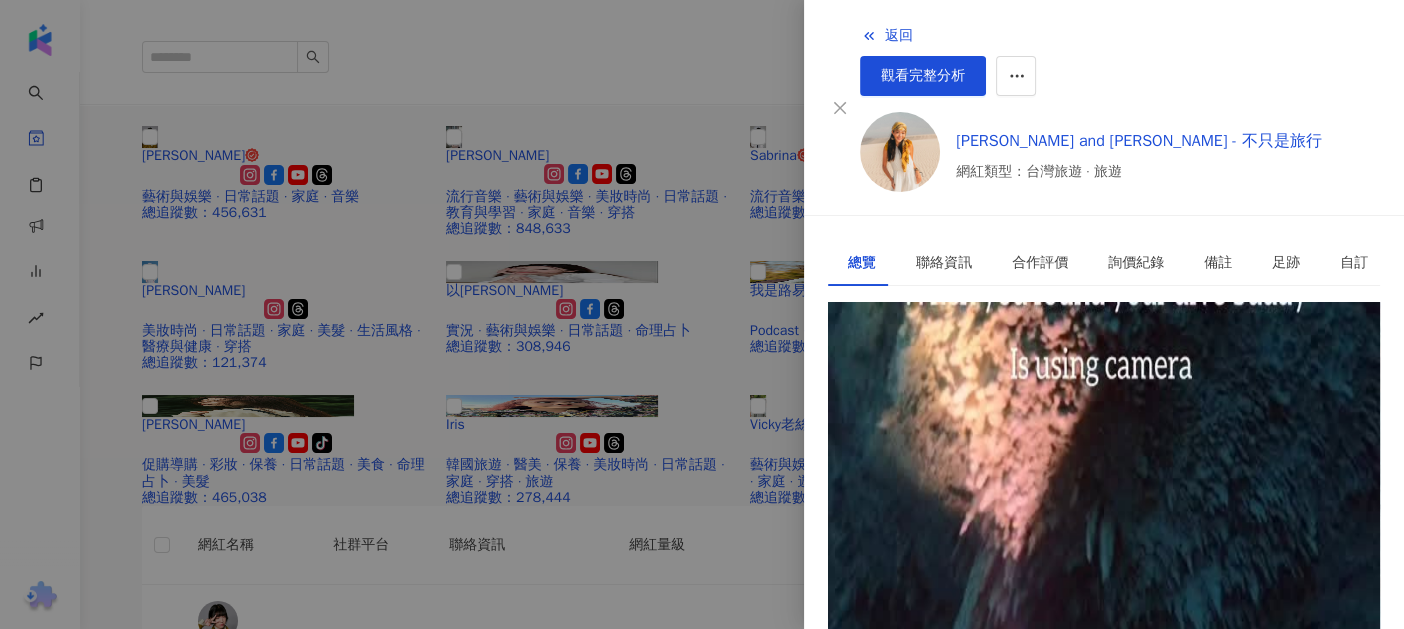 scroll, scrollTop: 609, scrollLeft: 0, axis: vertical 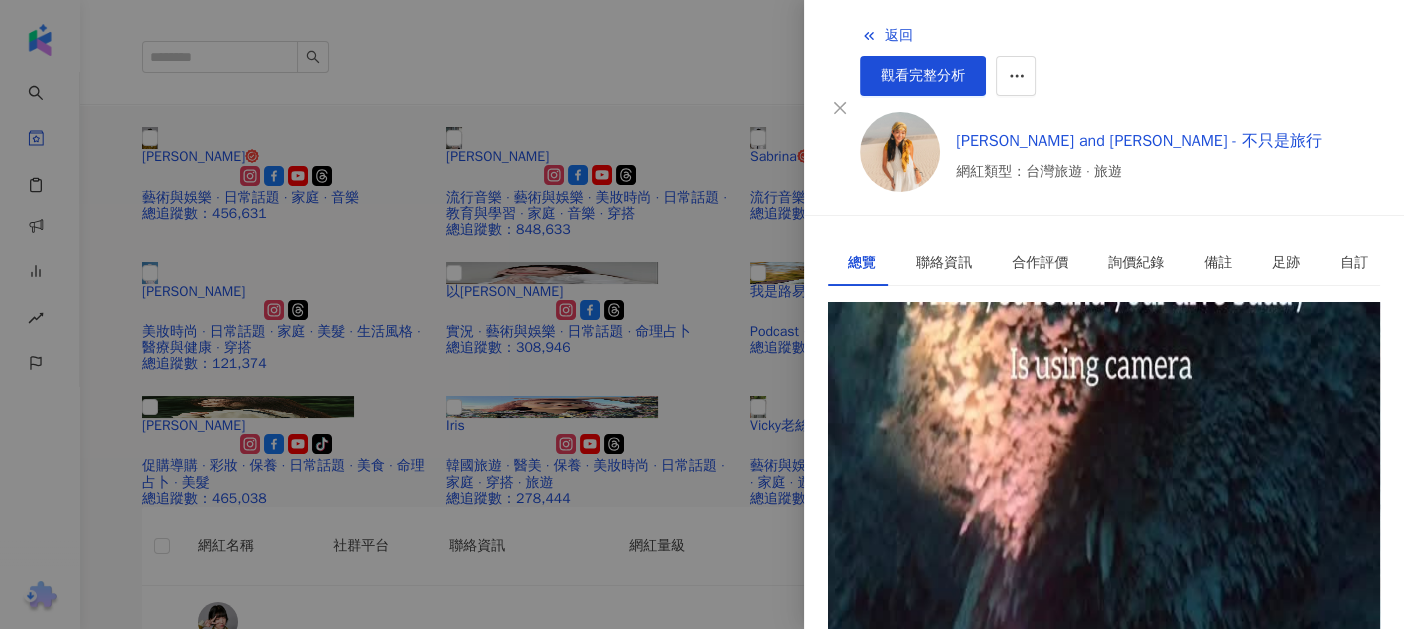 click at bounding box center [702, 314] 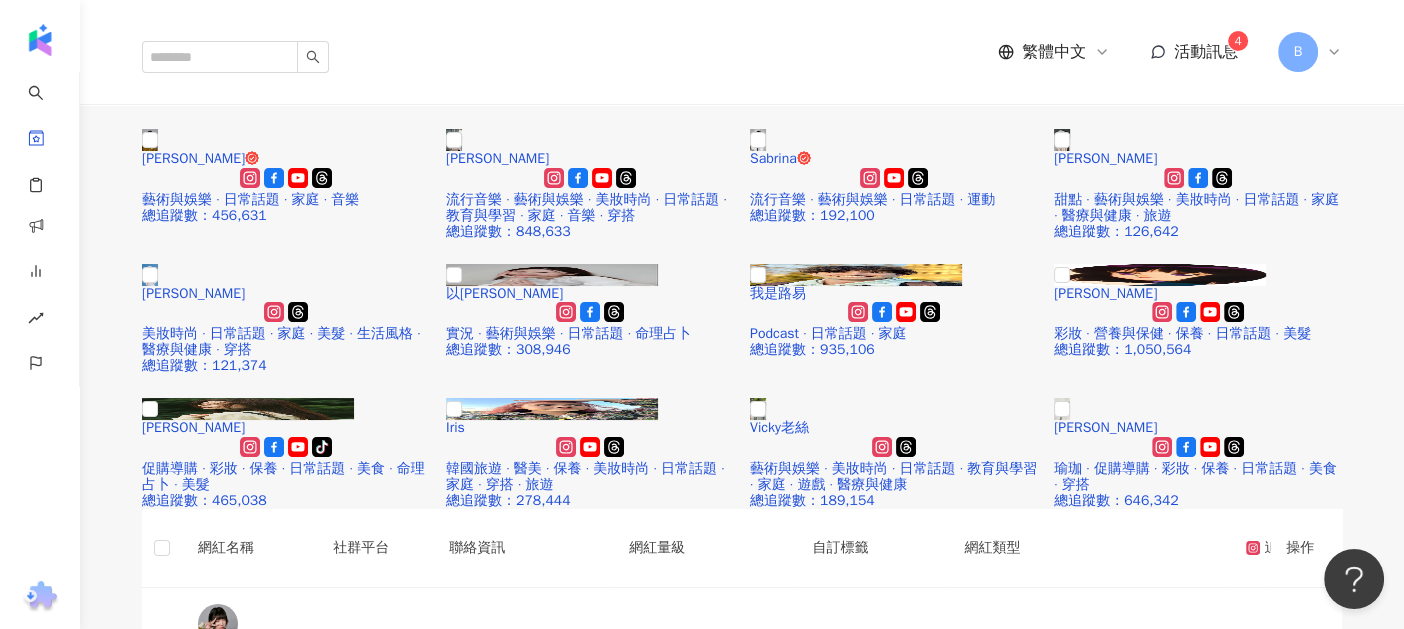 click at bounding box center [798, -271] 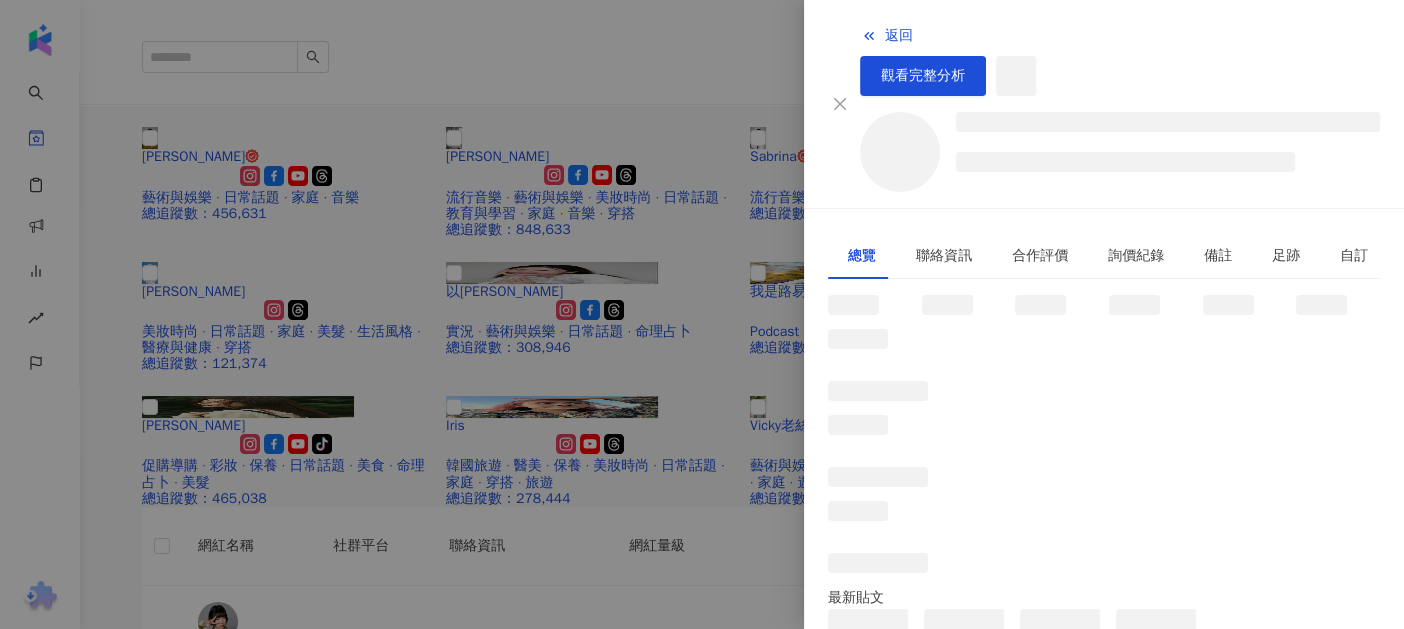 scroll, scrollTop: 361, scrollLeft: 0, axis: vertical 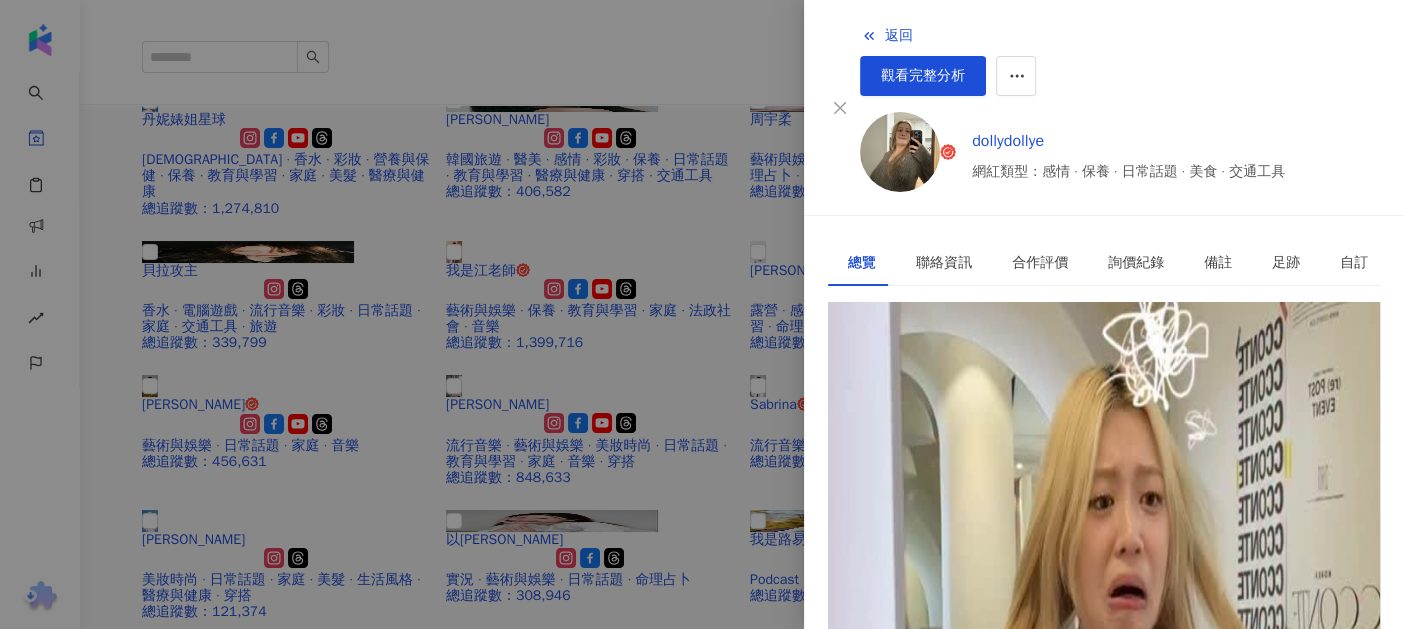 click at bounding box center [702, 314] 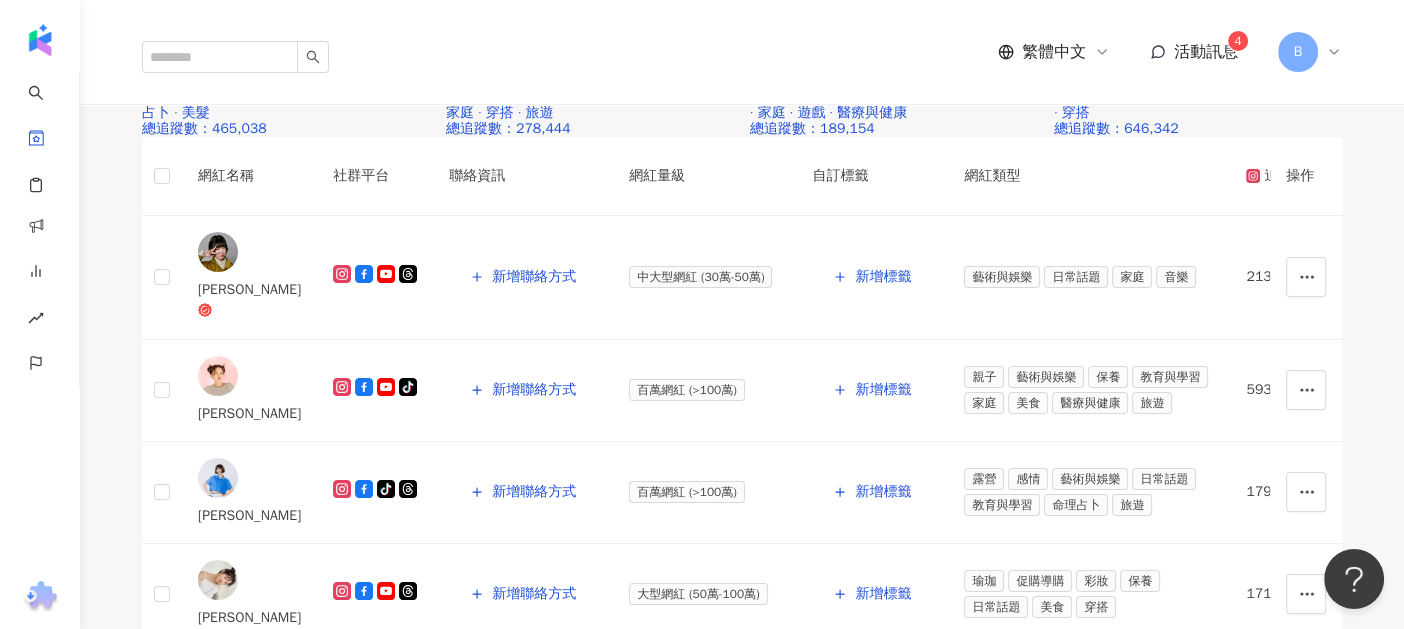 scroll, scrollTop: 979, scrollLeft: 0, axis: vertical 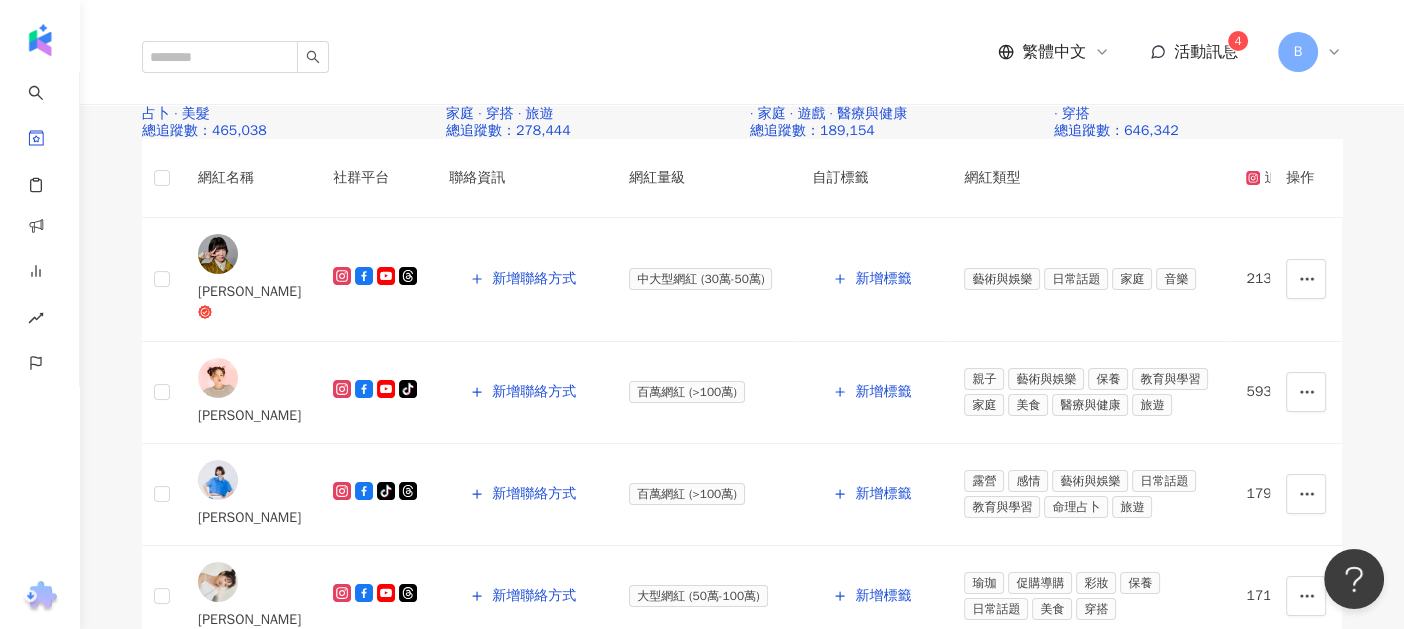 click at bounding box center (1200, -506) 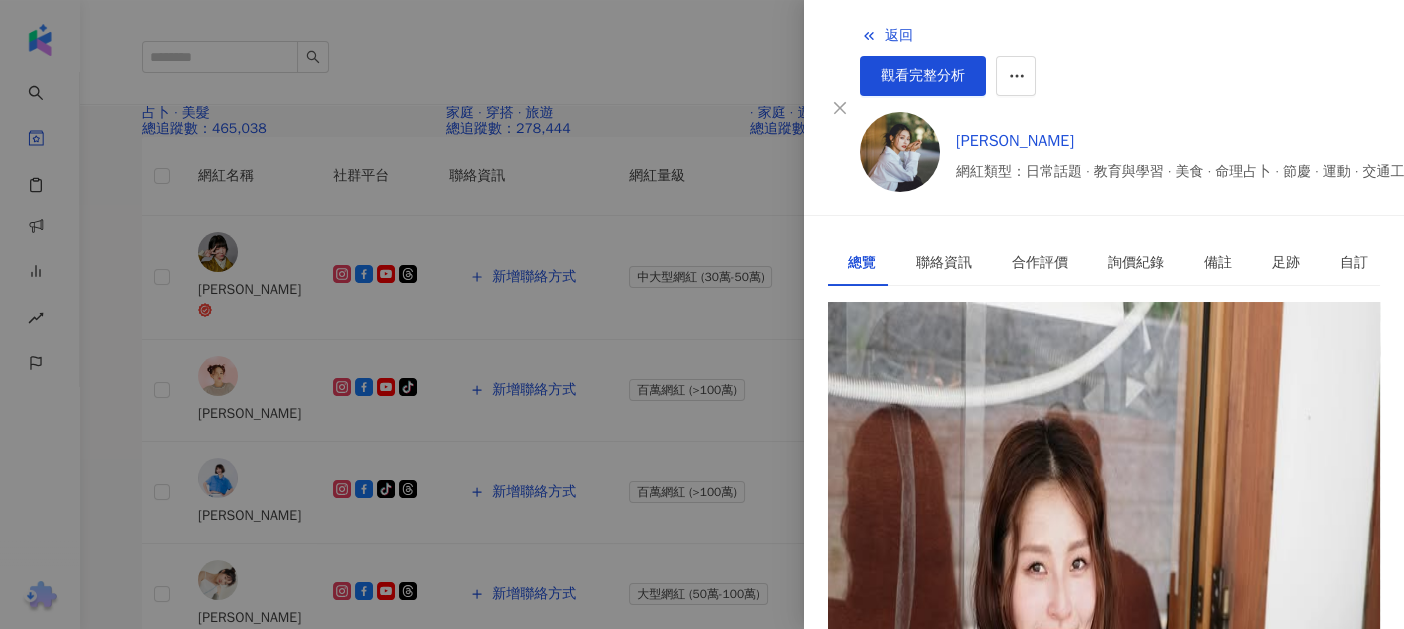 click on "https://www.instagram.com/___winniewu___/" at bounding box center [915, 394] 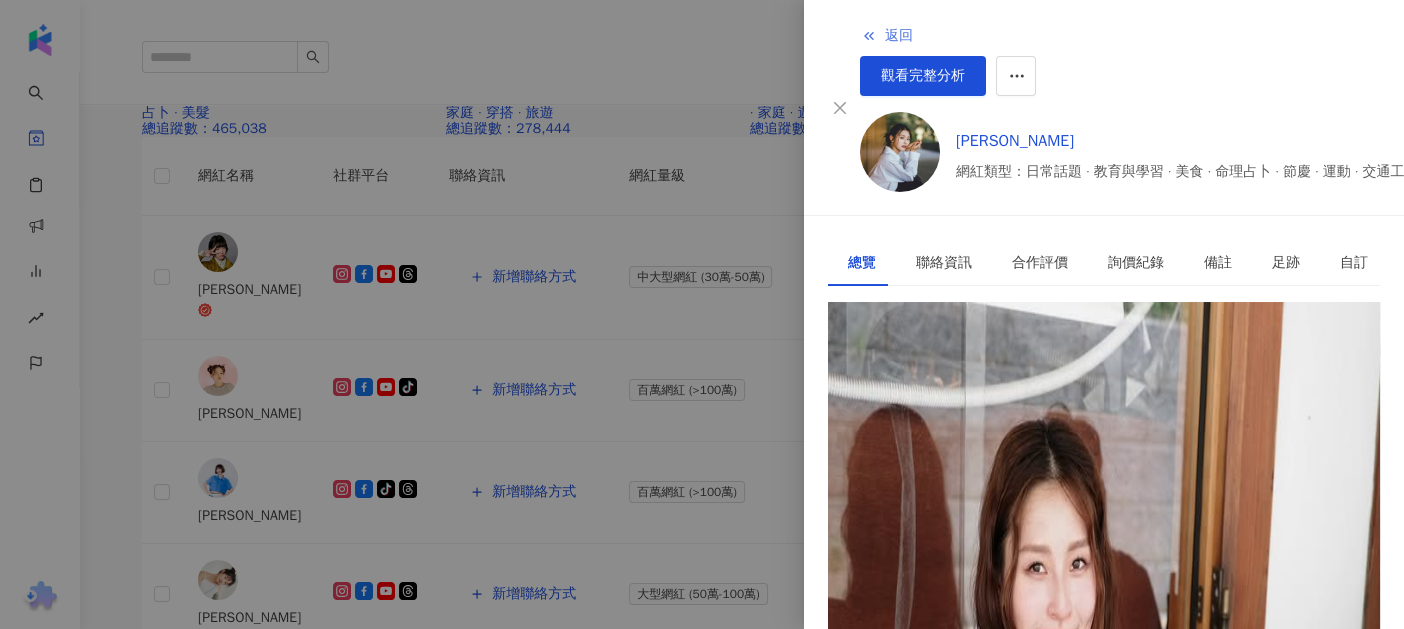 click 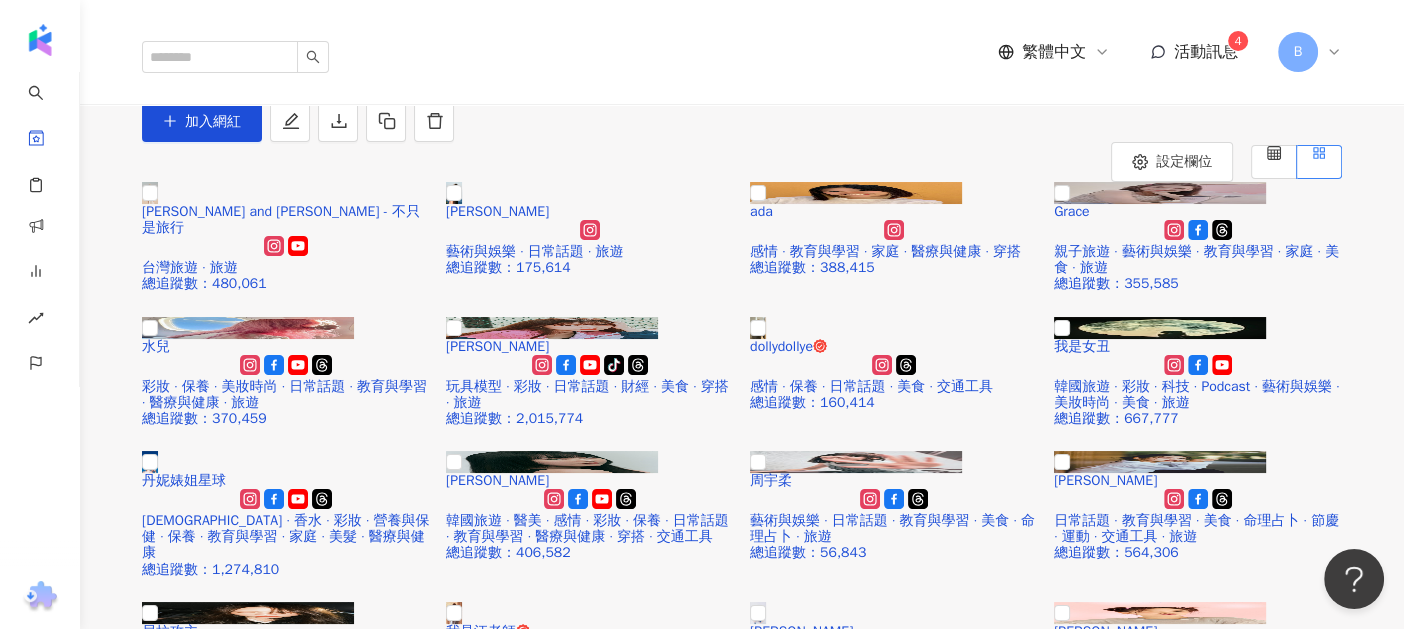 scroll, scrollTop: 0, scrollLeft: 0, axis: both 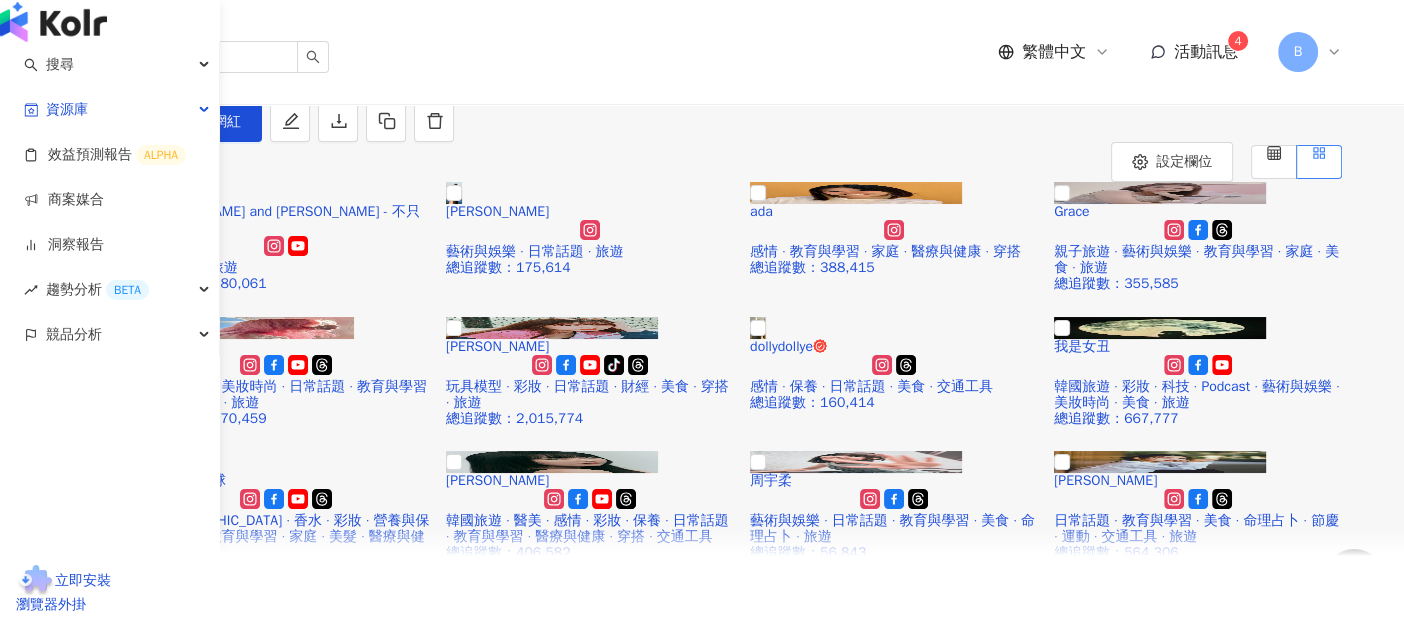 click at bounding box center [53, 22] 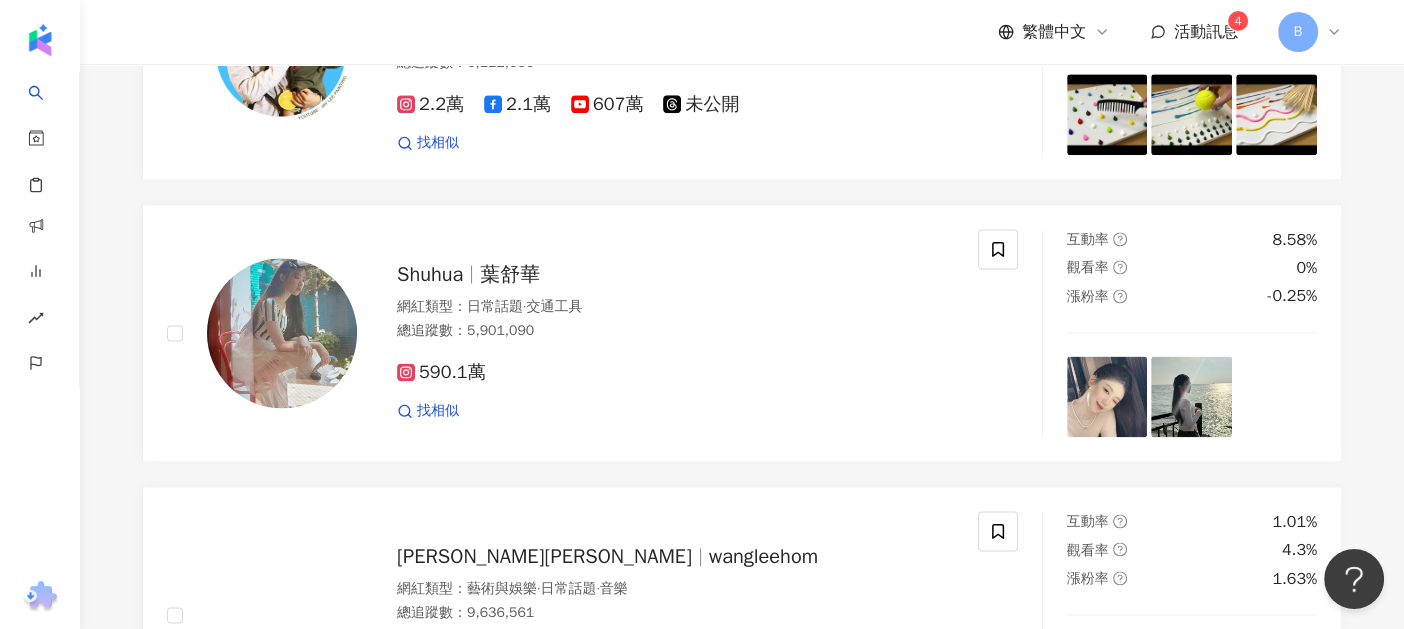scroll, scrollTop: 2627, scrollLeft: 0, axis: vertical 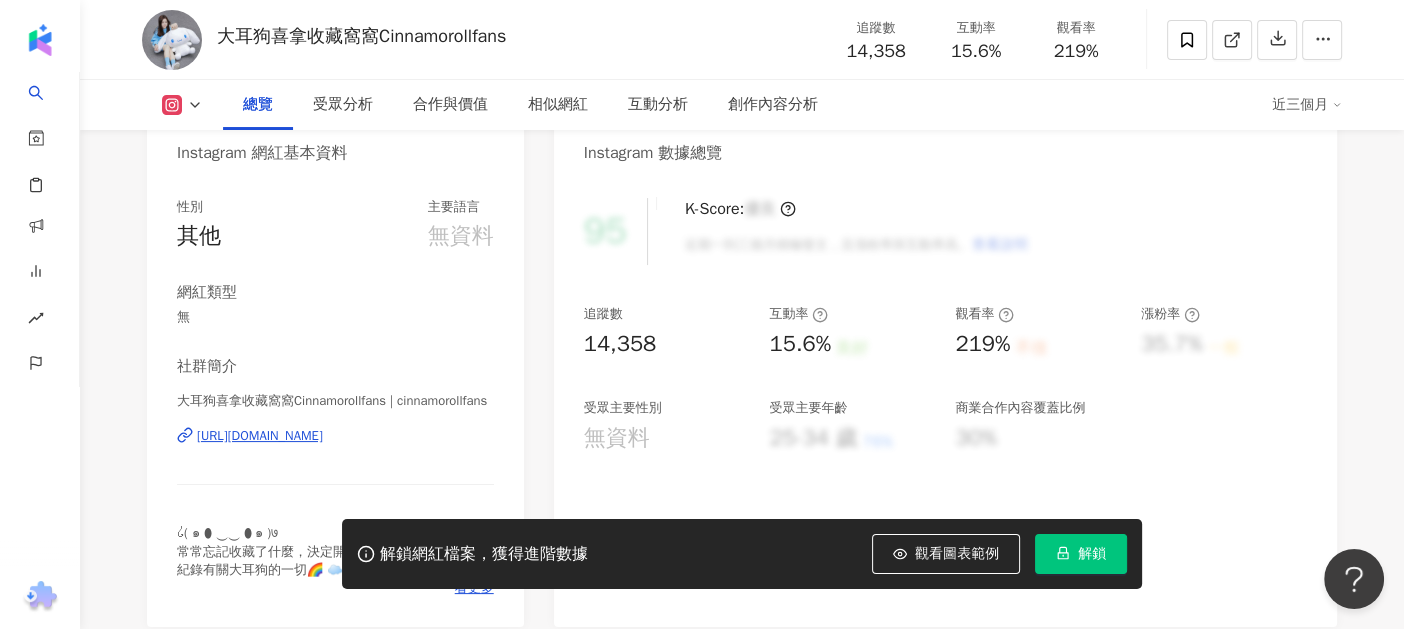 click on "[URL][DOMAIN_NAME]" at bounding box center [260, 436] 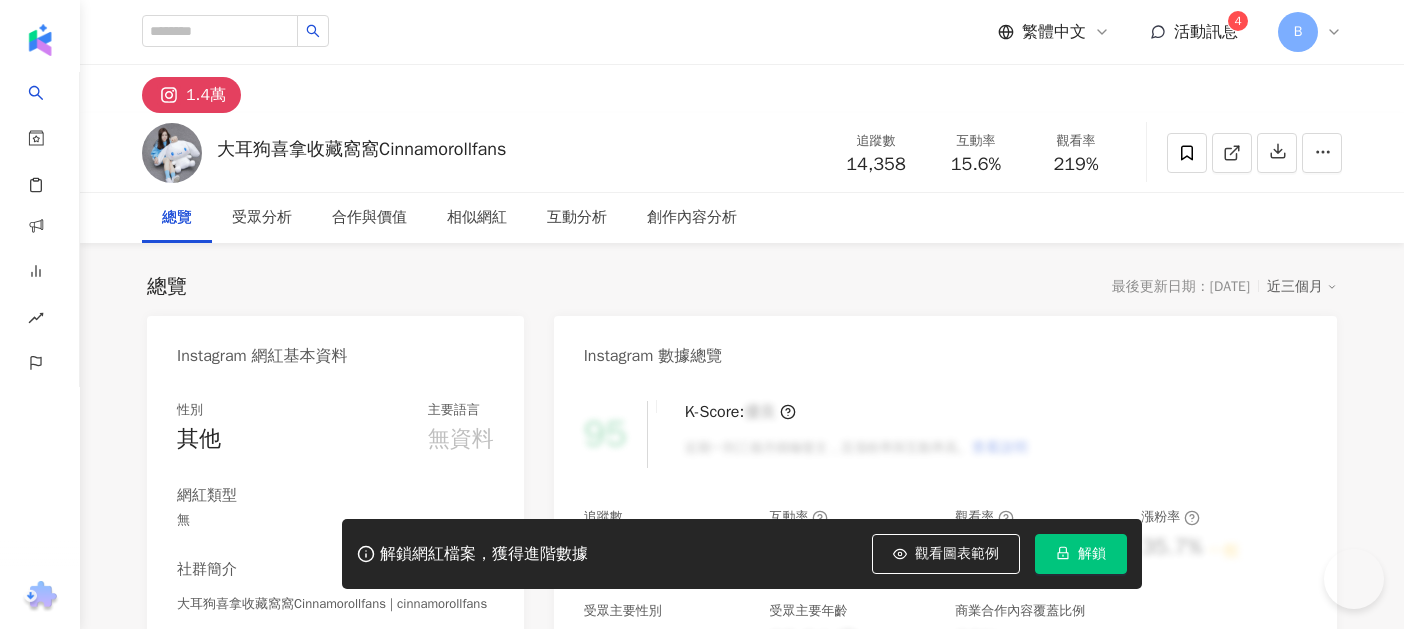 scroll, scrollTop: 0, scrollLeft: 0, axis: both 